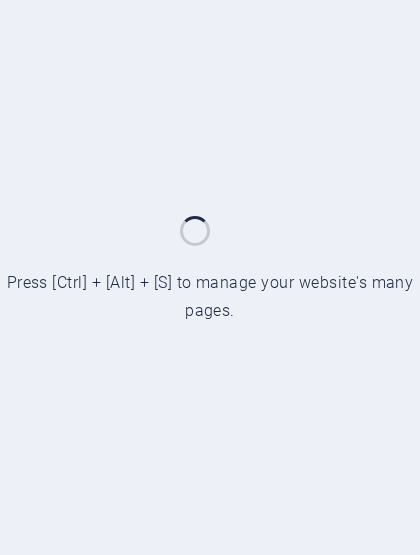 scroll, scrollTop: 0, scrollLeft: 0, axis: both 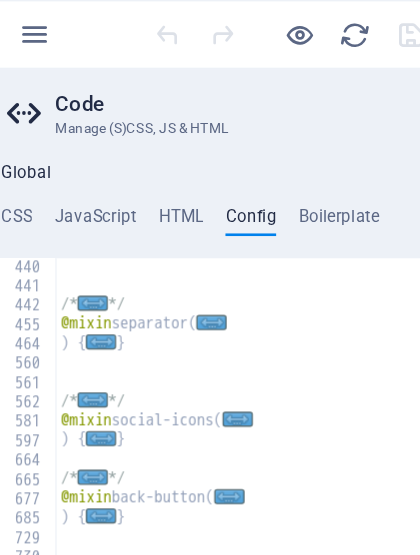 click on "HTML" at bounding box center (147, 161) 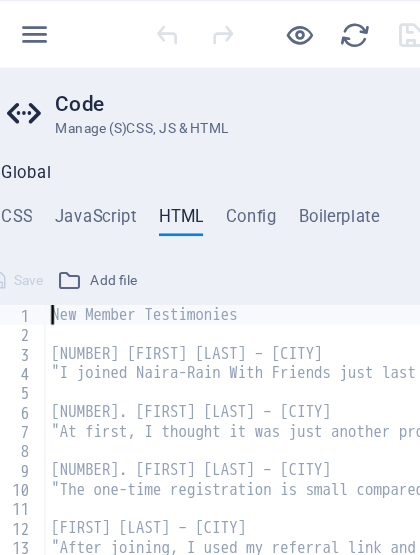 type 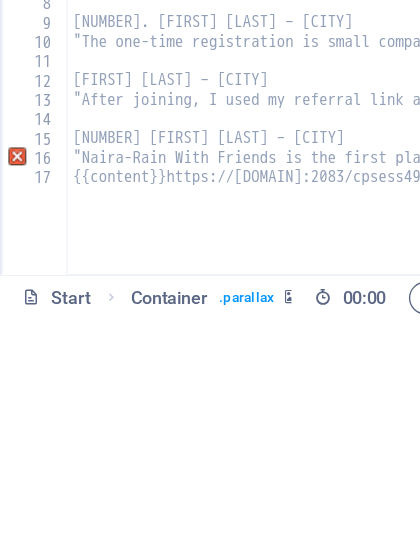 scroll, scrollTop: 0, scrollLeft: 0, axis: both 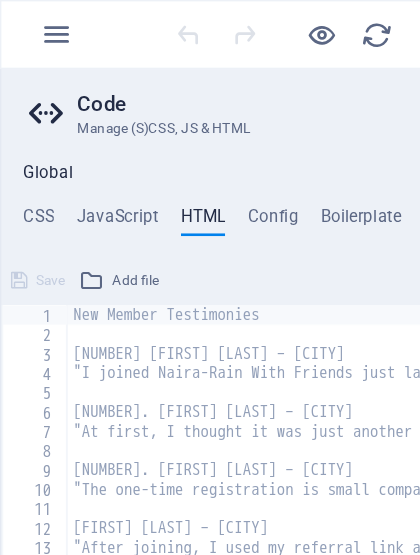 click at bounding box center (233, 25) 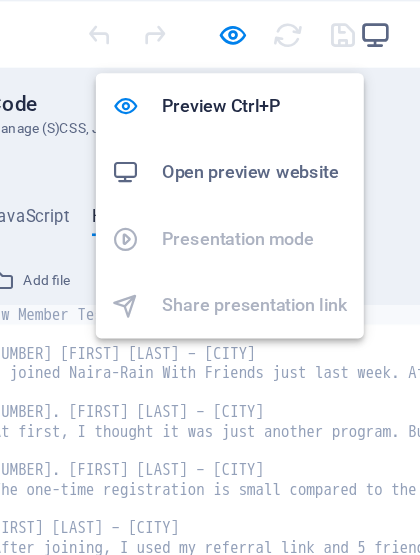 click on "Open preview website" at bounding box center (249, 125) 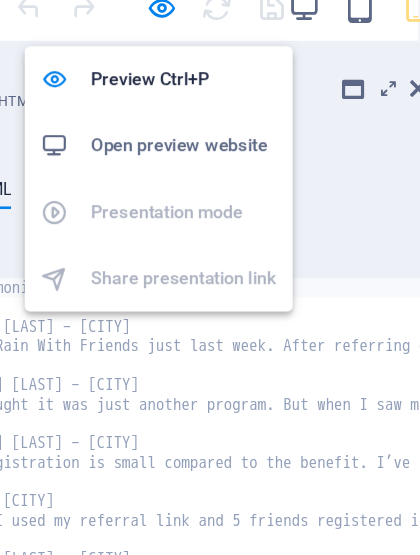 scroll, scrollTop: 0, scrollLeft: 59, axis: horizontal 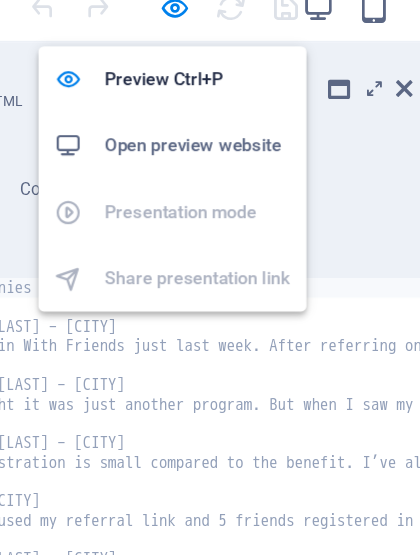 click at bounding box center (399, 84) 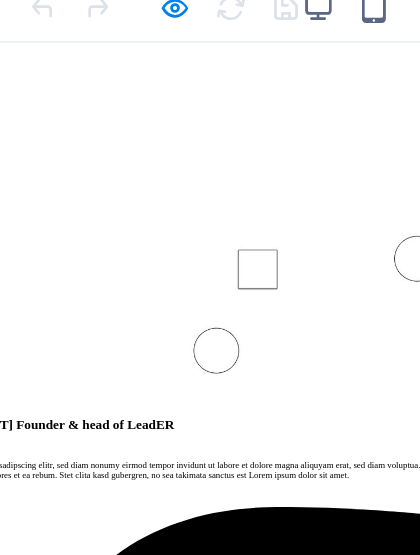 scroll, scrollTop: 0, scrollLeft: 0, axis: both 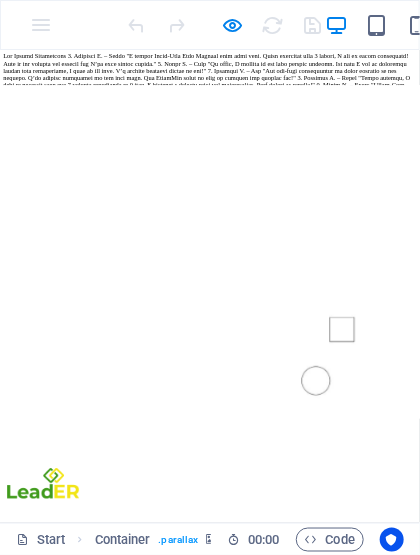 click on "40% More" at bounding box center (210, 25) 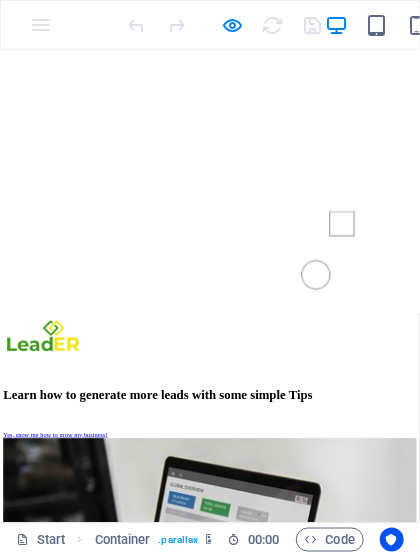 scroll, scrollTop: 370, scrollLeft: 0, axis: vertical 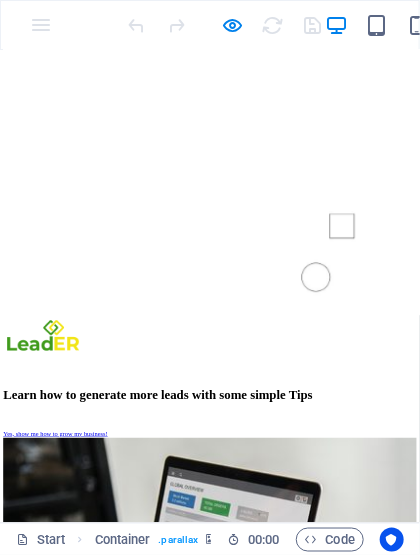 click on "Start" at bounding box center (41, 540) 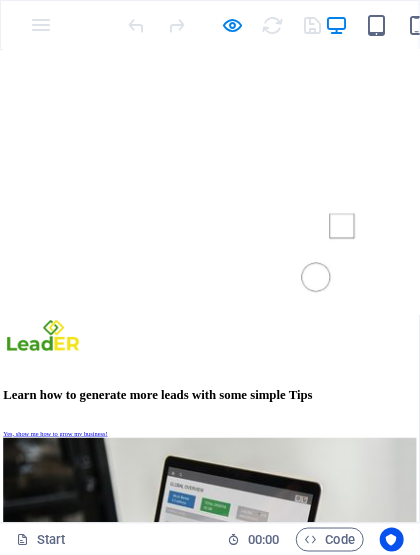 click at bounding box center [225, 25] 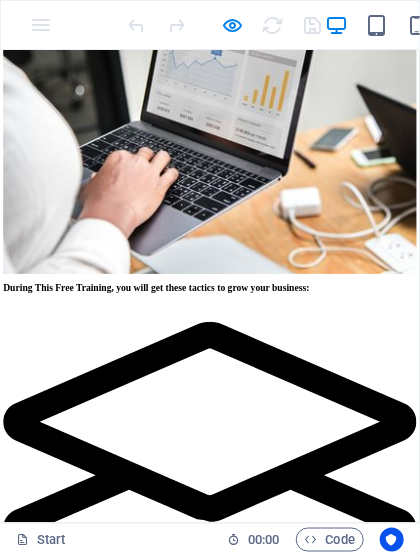 scroll, scrollTop: 1886, scrollLeft: 0, axis: vertical 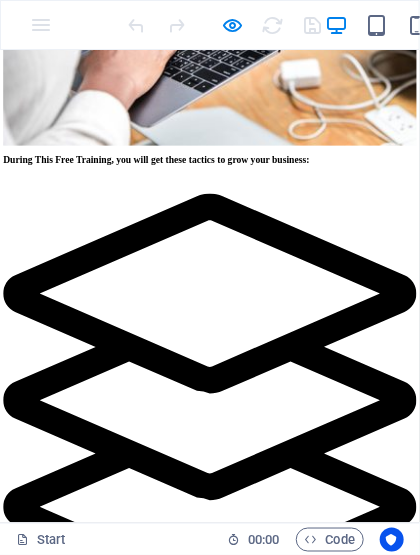 click on "Code" at bounding box center [330, 540] 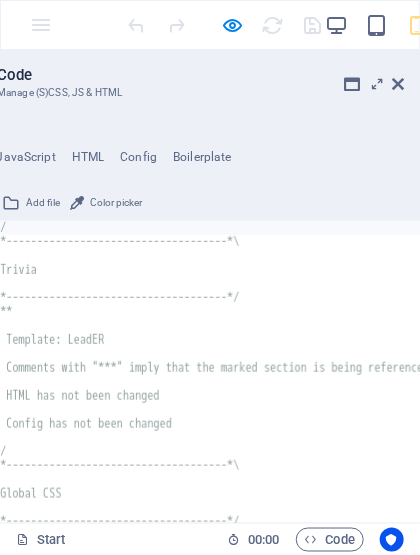 scroll, scrollTop: 0, scrollLeft: 0, axis: both 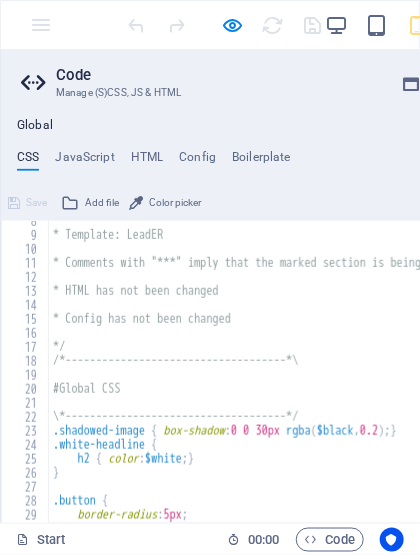 click at bounding box center (36, 83) 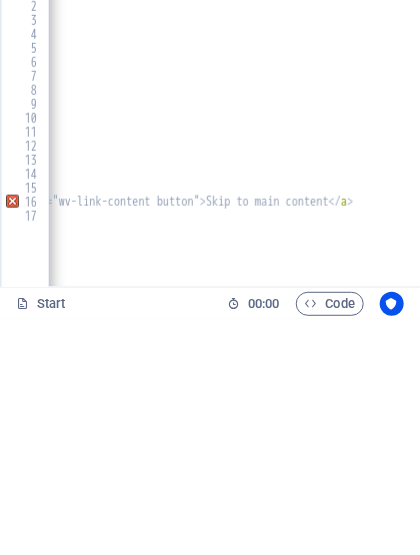 scroll, scrollTop: 0, scrollLeft: 1989, axis: horizontal 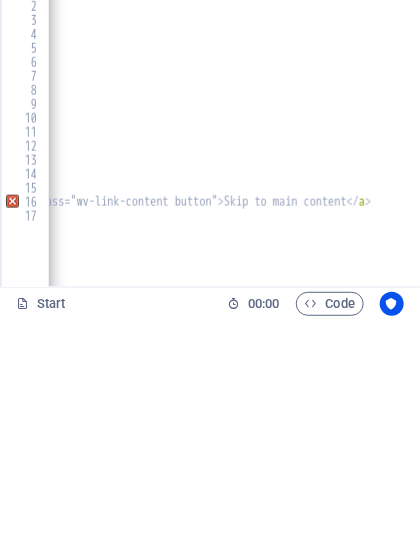 click on "16" at bounding box center (26, 438) 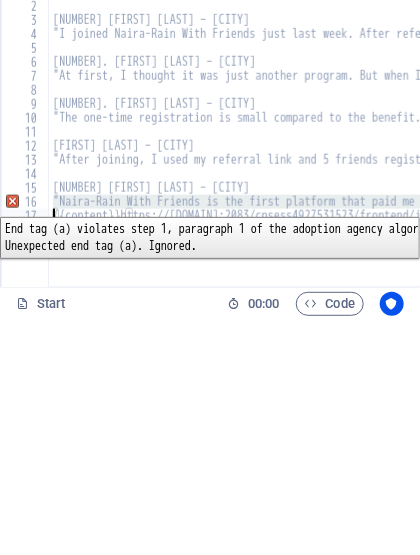click on "17" at bounding box center (26, 452) 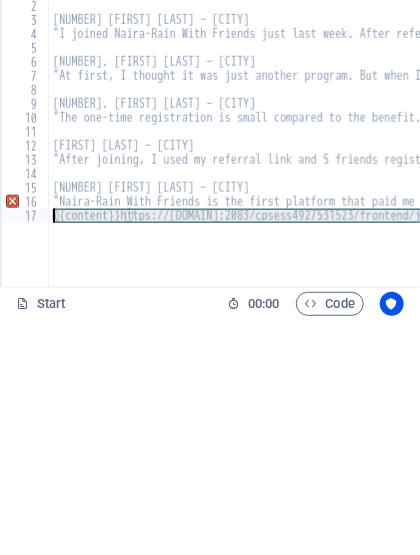 click at bounding box center [3, 286] 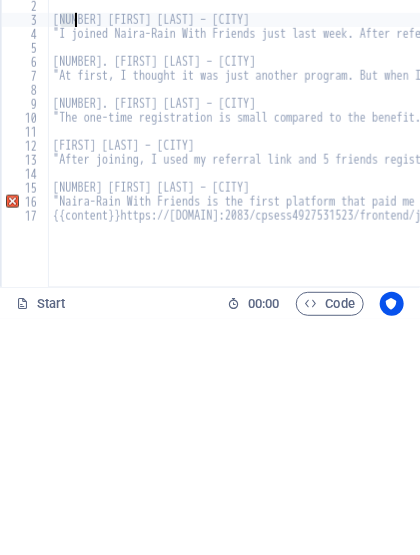 scroll, scrollTop: 0, scrollLeft: 2, axis: horizontal 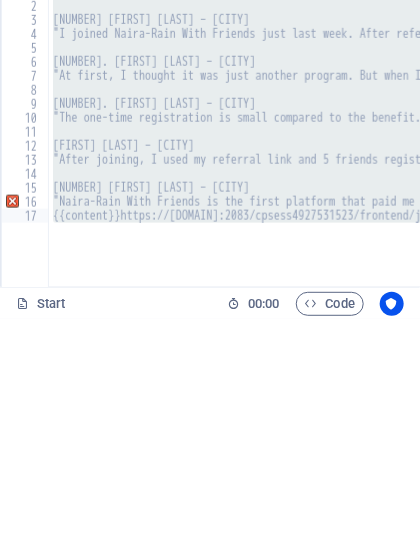 type on "New Member Testimonies" 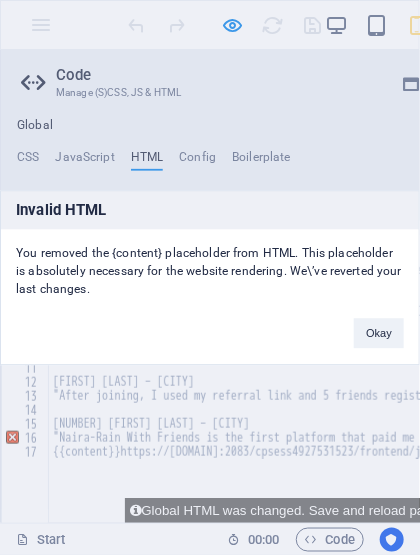 click on "Okay" at bounding box center [379, 333] 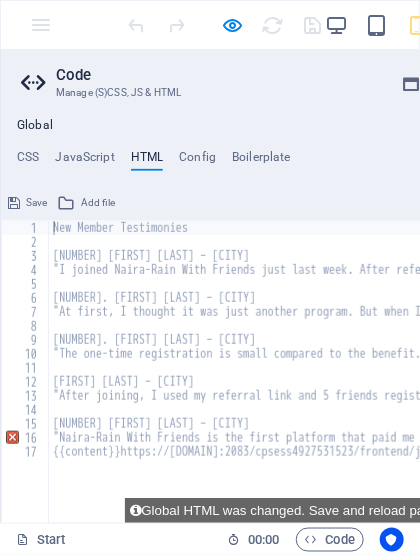 click on "New Member Testimonies 1. Chinyere A. – Enugu "I joined Naira-Rain With Friends just last week. After referring only 3 people, I got my first commission! This is the easiest and fastest way I’ve ever earned online." 2. Yusuf B. – Kano "At first, I thought it was just another program. But when I saw my dashboard update with commissions, I knew it was real. I’m telling everyone around me now!" 3. Precious O. – Uyo "The one-time registration is small compared to the benefit. I’ve already recovered it and made more. The WhatsApp group is full of support and updates too!" 4. Emmanuel T. – Lagos "After joining, I used my referral link and 5 friends registered in 2 days. I received a payment alert and confirmation. This system is working!" 5. Amina S. – Abuja </ a > {{content}}https://vikram.gfireservers.in:2083/cpsess4927531523/frontend/jupiter/sitejet/index.html#/list" at bounding box center (1557, 385) 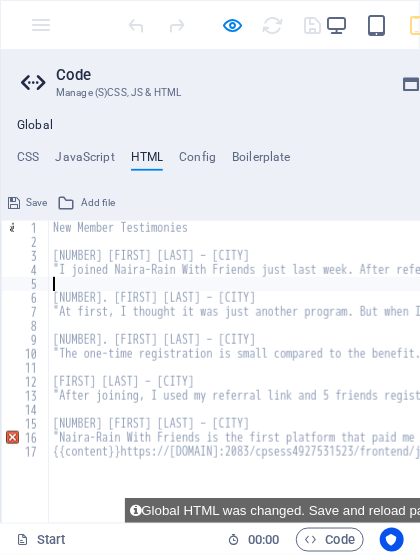 type on ""I joined Naira-Rain With Friends just last week. After referring only 3 people, I got my first commission! This is the easiest and fastest way I’ve ever earned online."" 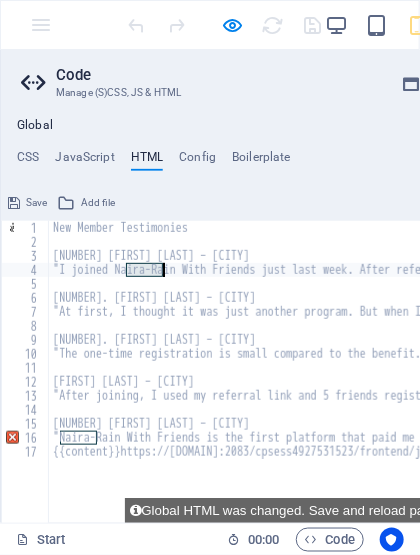 scroll, scrollTop: 0, scrollLeft: 0, axis: both 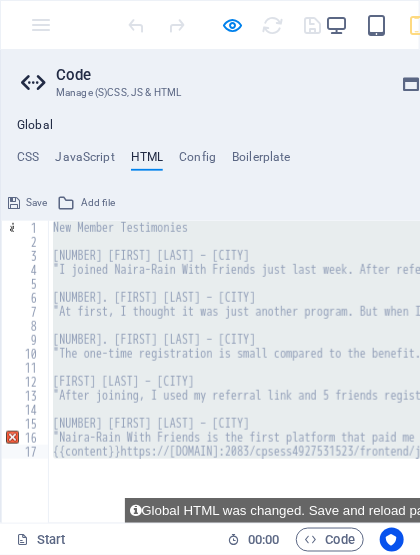 type on "New Member Testimonies" 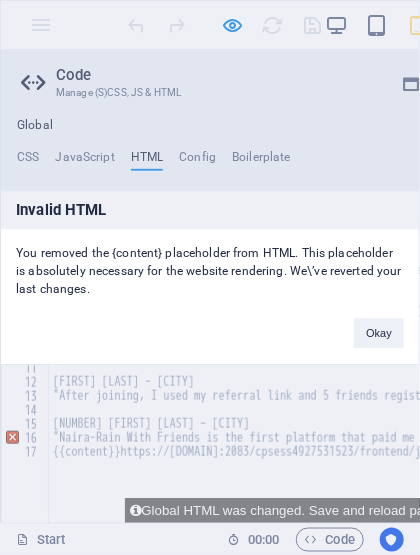 click on "Invalid HTML You removed the {content} placeholder from HTML. This placeholder is absolutely necessary for the website rendering. We\’ve reverted your last changes. Okay" at bounding box center (210, 277) 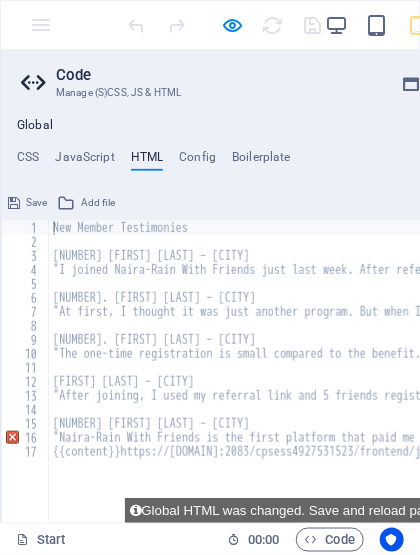 scroll, scrollTop: 0, scrollLeft: 0, axis: both 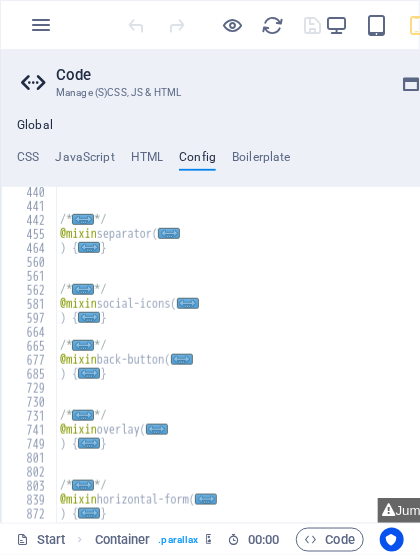 click on "Boilerplate" at bounding box center [261, 161] 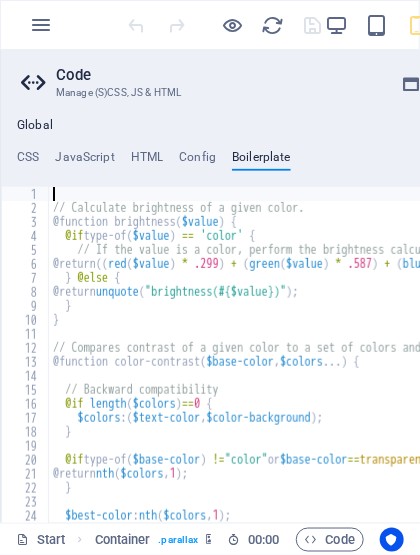 click on "HTML" at bounding box center (147, 161) 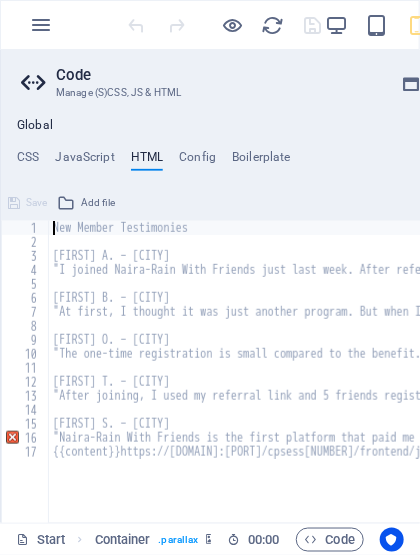 type 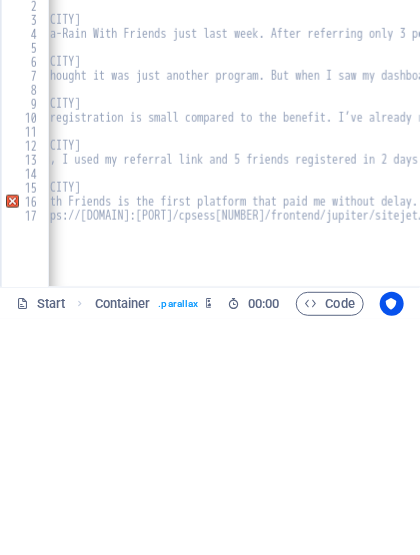 scroll, scrollTop: 0, scrollLeft: 0, axis: both 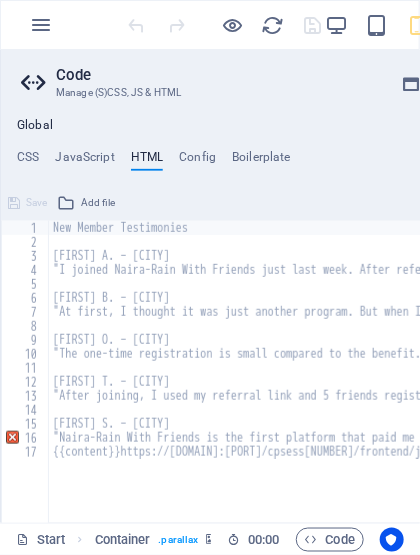 click at bounding box center [41, 25] 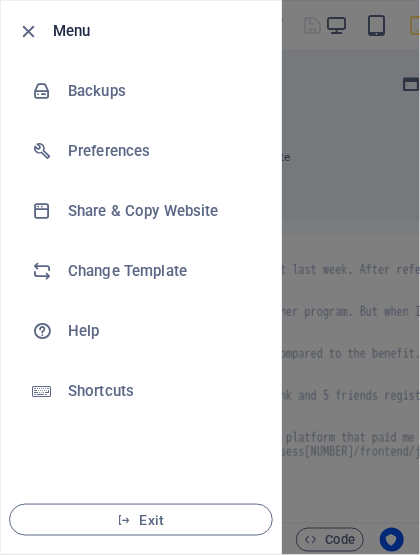 click on "Change Template" at bounding box center (160, 271) 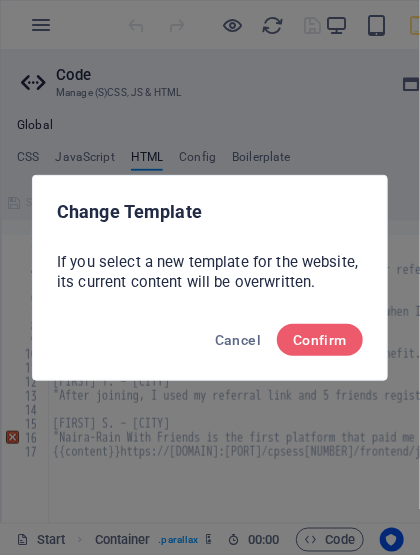 click on "Confirm" at bounding box center [320, 340] 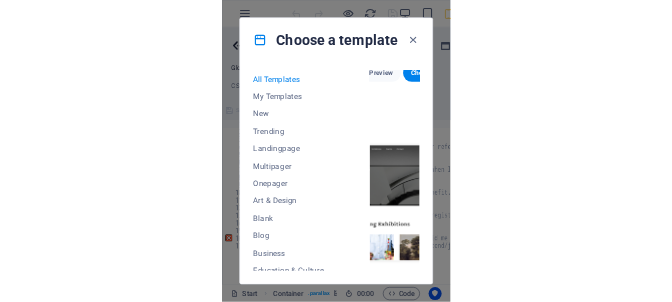 scroll, scrollTop: 246, scrollLeft: 105, axis: both 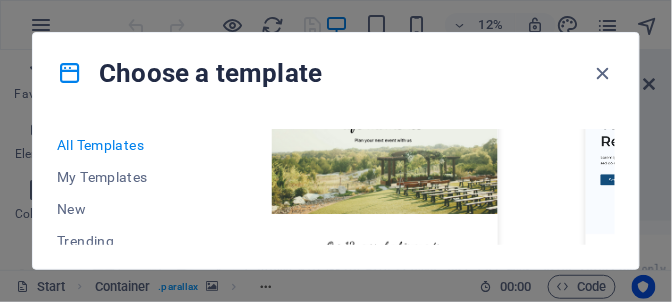 click on "SugarDough Preview Choose RepairIT Preview Choose Peoneera Preview Choose Art Museum Preview Choose Vitaly Preview Choose Pottery Passions Preview Choose Home Decor Preview Choose Toyland Preview Choose Pet Shop Preview Choose Wonder Planner Preview Choose Transportable Preview Choose S&L Preview Choose WePaint Preview Choose Eco-Con Preview Choose MeetUp Preview Choose Help & Care Preview Choose Podcaster Preview Choose Academix Preview Choose BIG Barber Shop Preview Choose Health & Food Preview Choose UrbanNest Interiors Preview Choose Green Change Preview Choose The Beauty Temple Preview Choose WeTrain Preview Choose Cleaner Preview Choose Johanna James Preview Choose Delicioso Preview Choose Dream Garden Preview Choose LumeDeAqua Preview Choose Pets Care Preview Choose SafeSpace Preview Choose Midnight Rain Bar Preview Choose Drive Preview Choose Estator Preview Choose Health Group Preview Choose MakeIt Agency Preview Choose Flower Shop Preview Choose Wanderlust Preview Choose WeSpa Preview Choose BERLIN" at bounding box center [615, 10091] 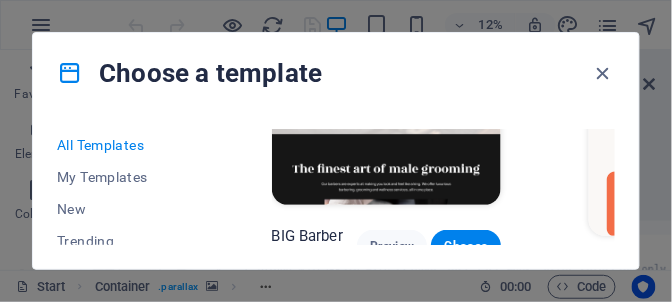 scroll, scrollTop: 2415, scrollLeft: 4, axis: both 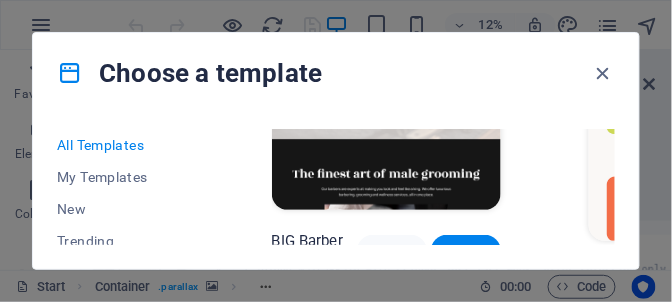 click on "Preview" at bounding box center (392, 631) 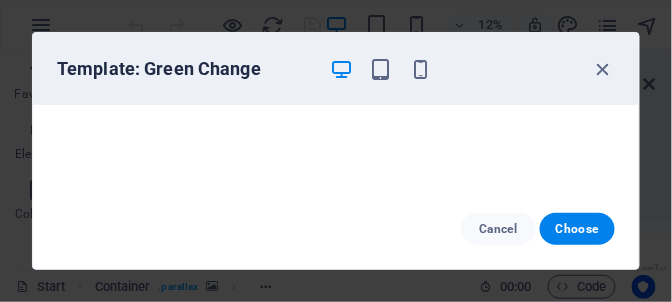 scroll, scrollTop: 2614, scrollLeft: 4, axis: both 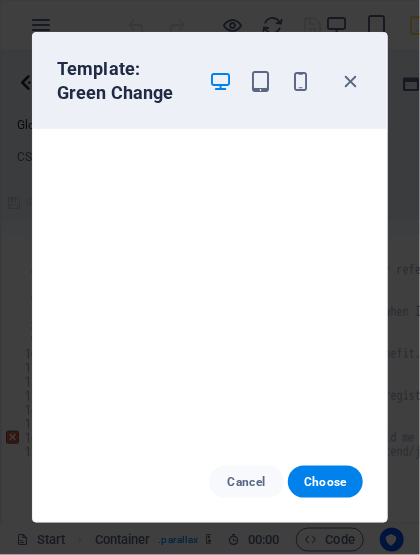 click on "Cancel" at bounding box center [246, 482] 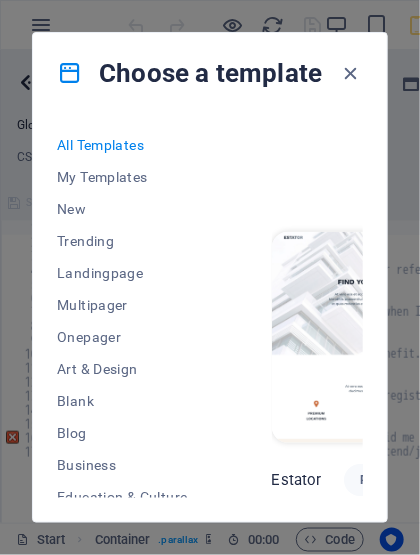 scroll, scrollTop: 4104, scrollLeft: 4, axis: both 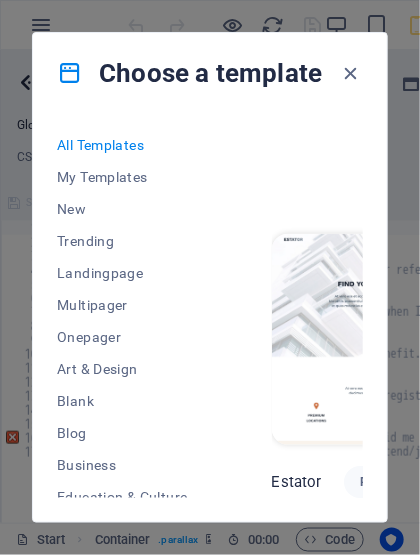 click at bounding box center (387, 2239) 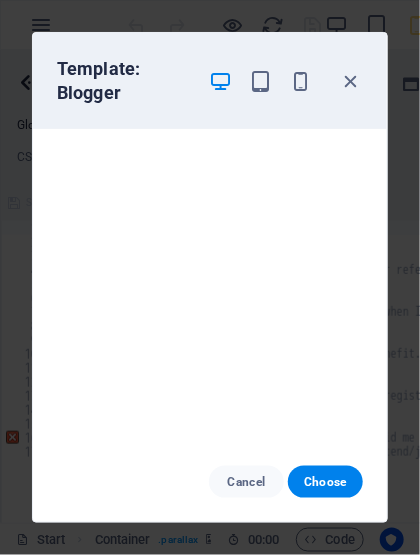 click on "Cancel" at bounding box center (246, 482) 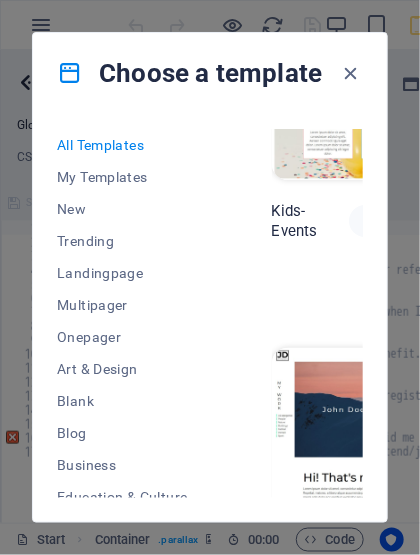 scroll, scrollTop: 7798, scrollLeft: 4, axis: both 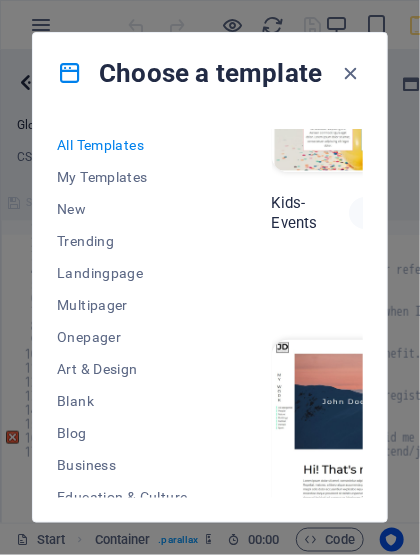 click at bounding box center (387, 7683) 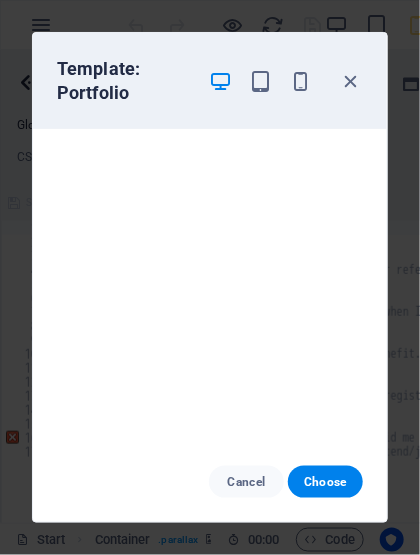 click on "Choose" at bounding box center [325, 482] 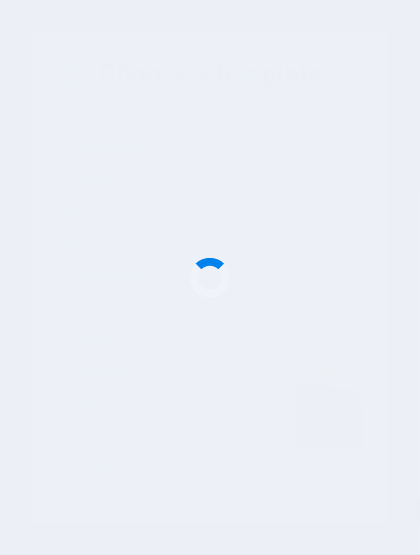 scroll, scrollTop: 2002, scrollLeft: 0, axis: vertical 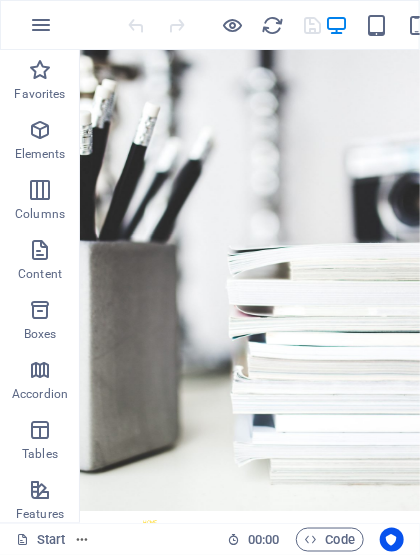 click at bounding box center [40, 130] 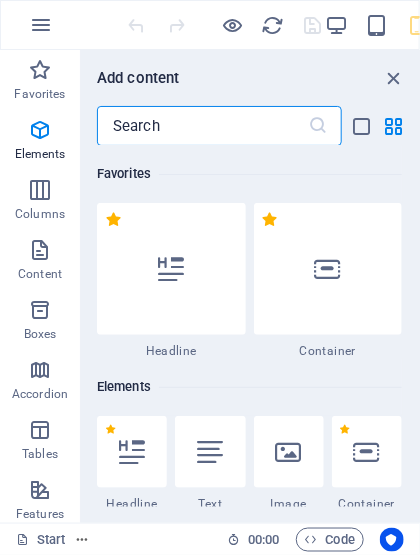 click at bounding box center [289, 556] 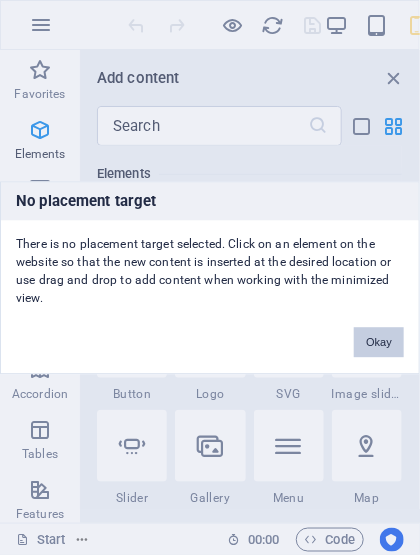 scroll, scrollTop: 318, scrollLeft: 0, axis: vertical 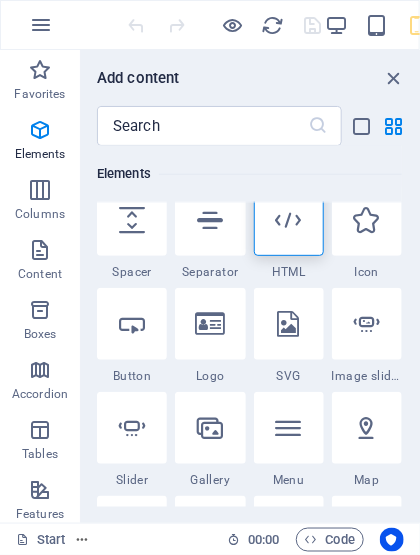 click at bounding box center [210, 428] 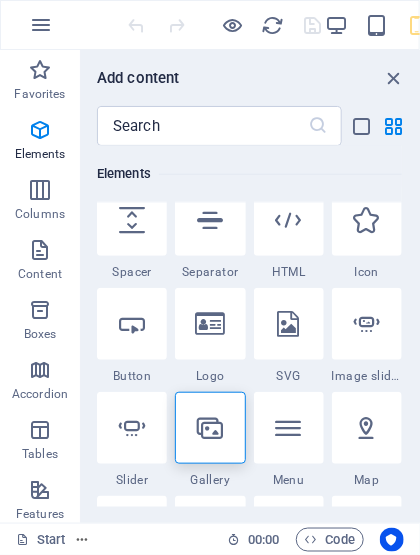 click at bounding box center (210, 428) 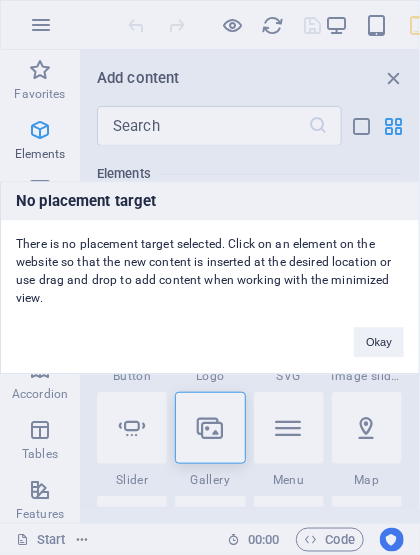 click on "Okay" at bounding box center (379, 342) 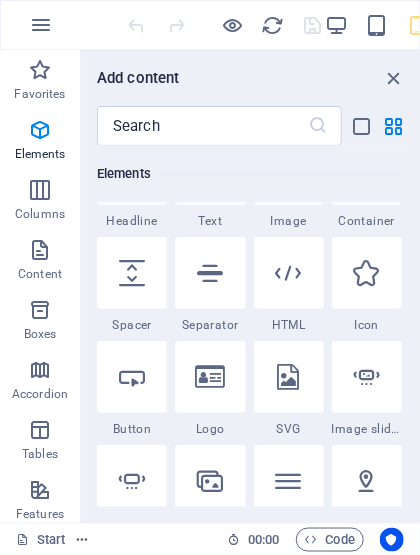 scroll, scrollTop: 296, scrollLeft: 0, axis: vertical 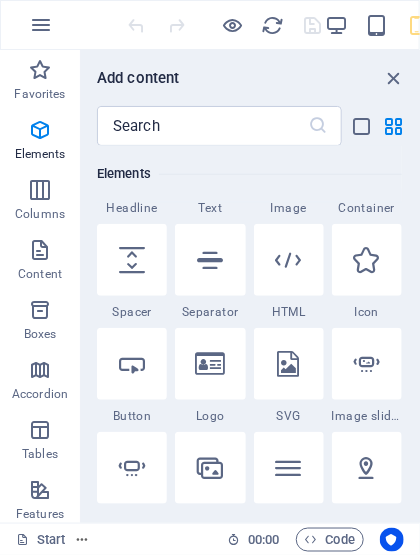 click on "1 Star" at bounding box center (0, 0) 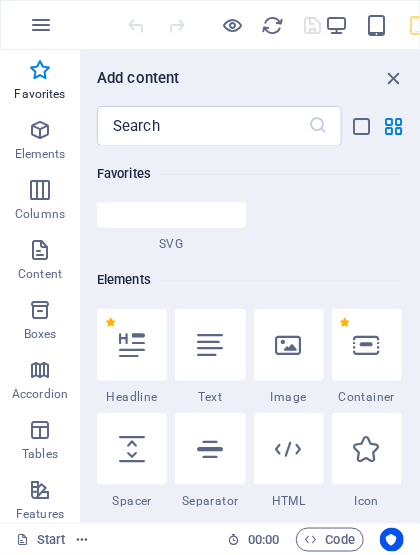 scroll, scrollTop: 272, scrollLeft: 0, axis: vertical 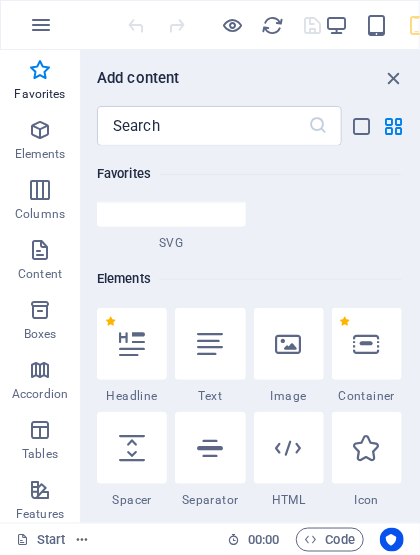 click on "1 Star" at bounding box center [0, 0] 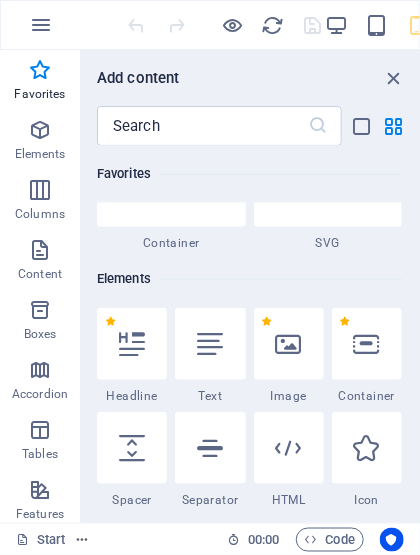 click at bounding box center (210, 344) 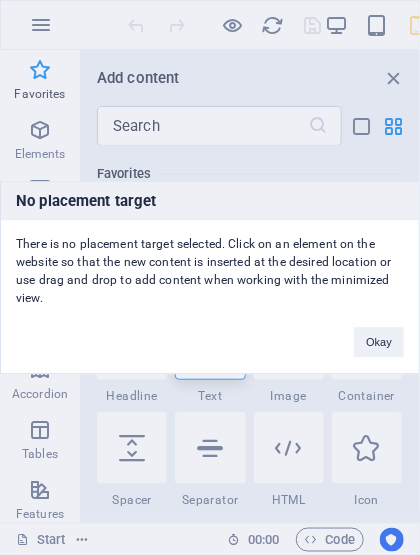 click on "Okay" at bounding box center (379, 342) 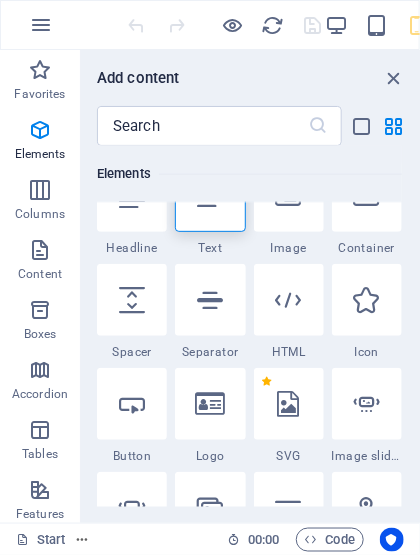 scroll, scrollTop: 424, scrollLeft: 0, axis: vertical 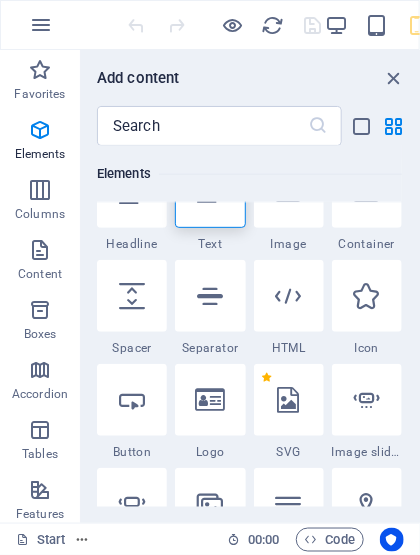 click on "1 Star" at bounding box center (0, 0) 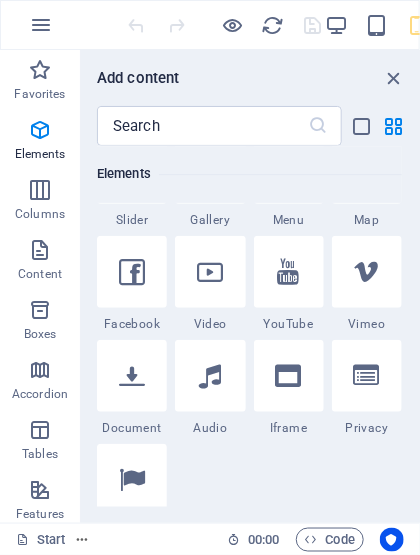 scroll, scrollTop: 926, scrollLeft: 0, axis: vertical 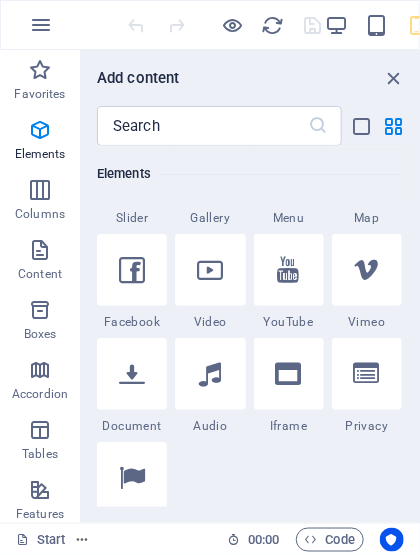click at bounding box center [210, 374] 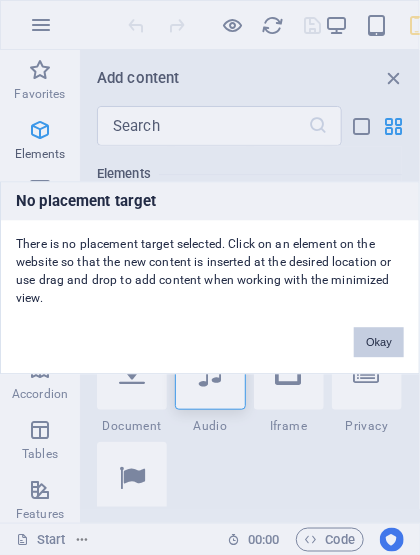 click on "Okay" at bounding box center [379, 342] 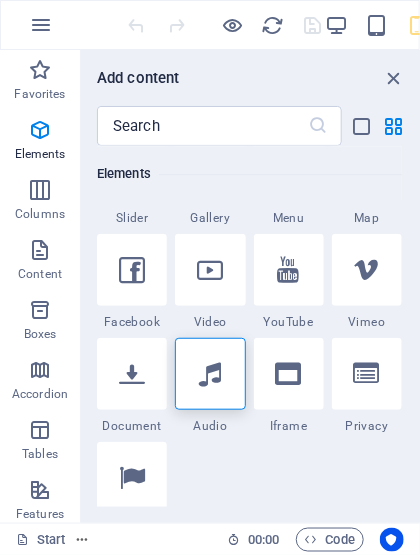 click at bounding box center [210, 374] 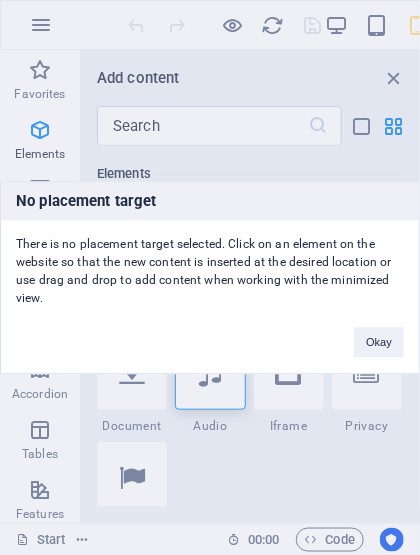 click on "Okay" at bounding box center [379, 342] 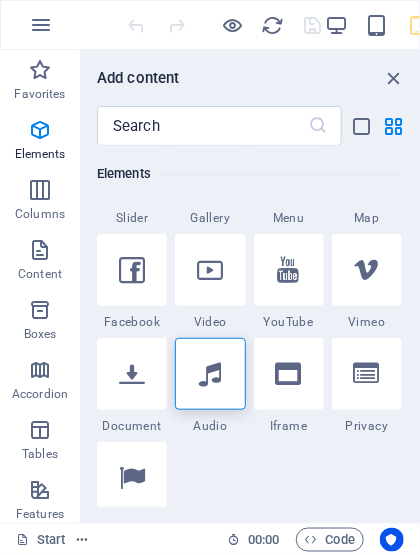 click at bounding box center (132, 374) 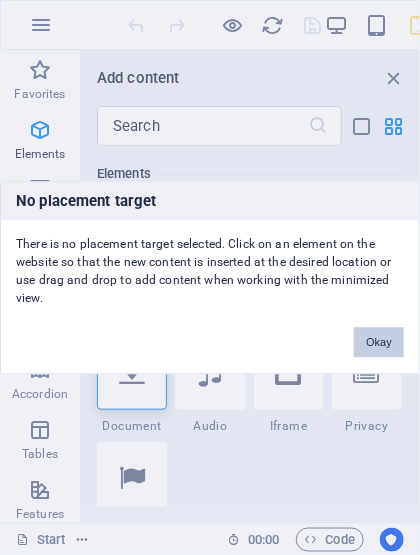 click on "Okay" at bounding box center [379, 342] 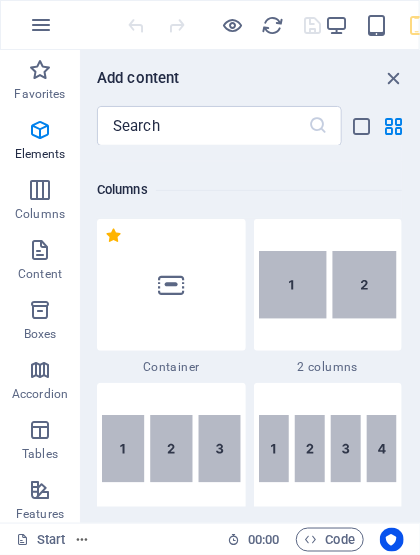 scroll, scrollTop: 1290, scrollLeft: 0, axis: vertical 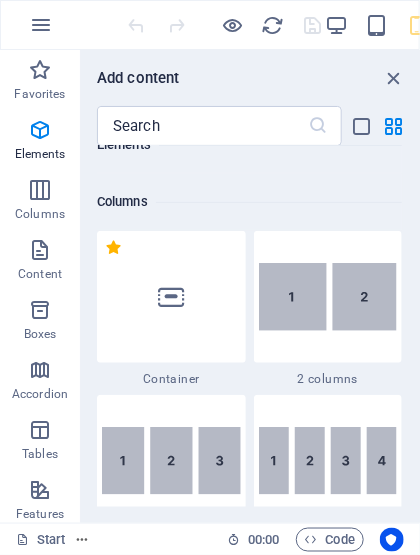 click at bounding box center [41, 25] 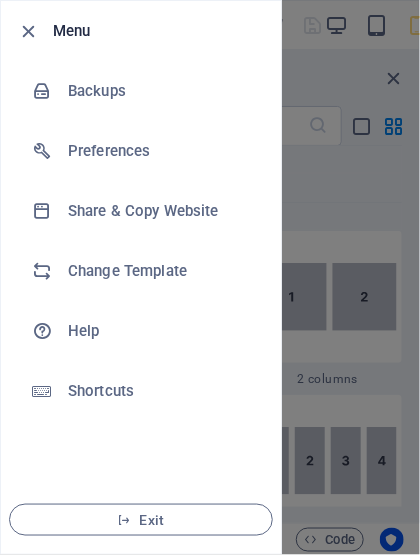 click on "Preferences" at bounding box center [160, 151] 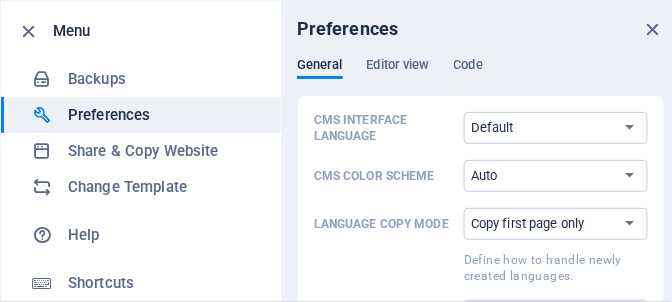 click on "Editor view" at bounding box center [398, 67] 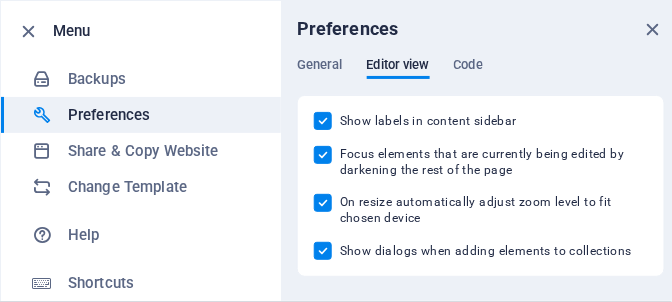 click on "Focus elements that are currently being edited by darkening the rest of the page" at bounding box center (327, 155) 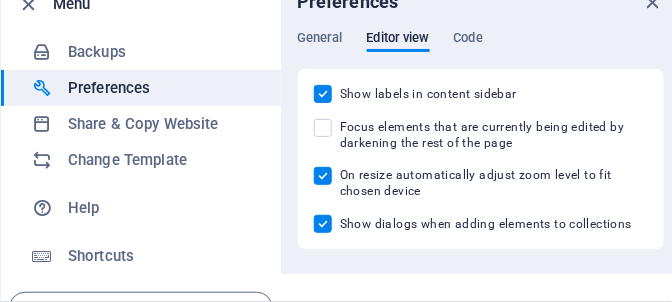 scroll, scrollTop: 0, scrollLeft: 0, axis: both 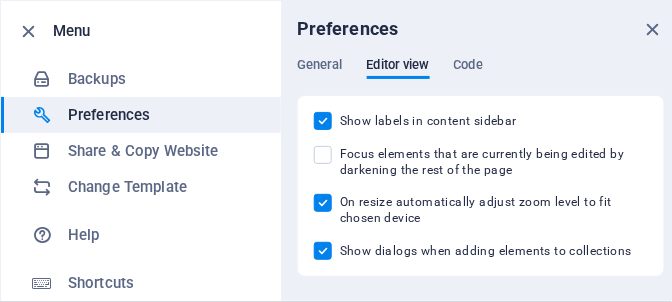 click on "General" at bounding box center (320, 67) 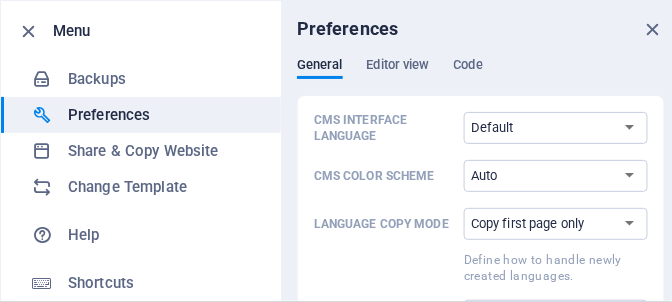 click on "Copy first page only Copy all pages" at bounding box center [556, 224] 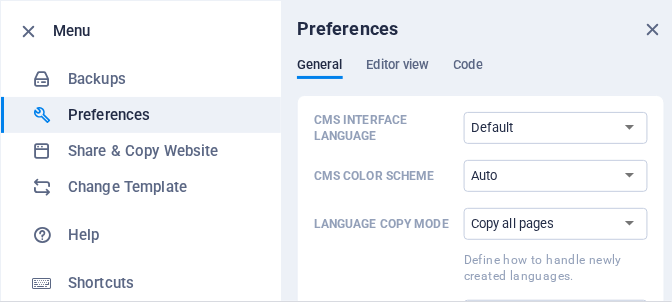 click on "Default Deutsch English Español Français Magyar Italiano Nederlands Polski Português русский язык Svenska Türkçe 日本語" at bounding box center [556, 128] 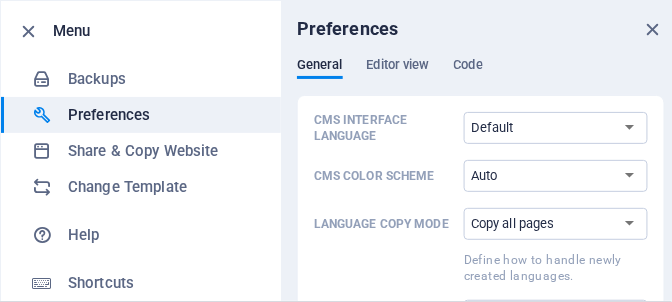click on "Default Deutsch English Español Français Magyar Italiano Nederlands Polski Português русский язык Svenska Türkçe 日本語" at bounding box center (556, 128) 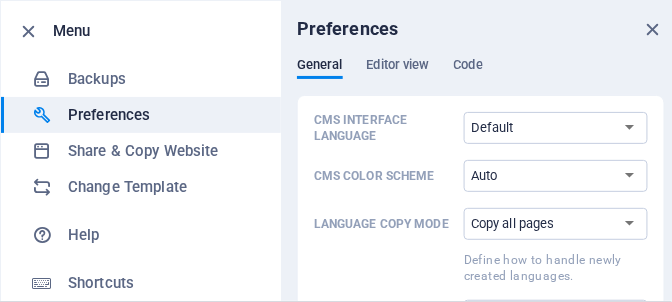 click on "Copy first page only Copy all pages" at bounding box center [556, 224] 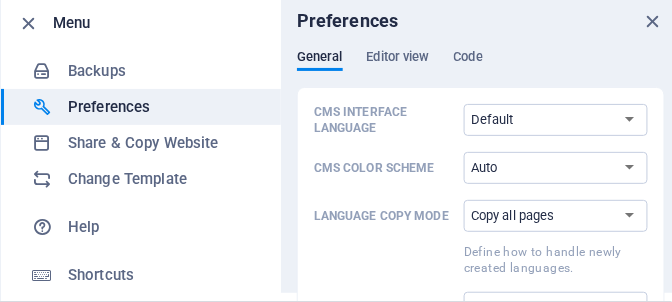 scroll, scrollTop: 0, scrollLeft: 0, axis: both 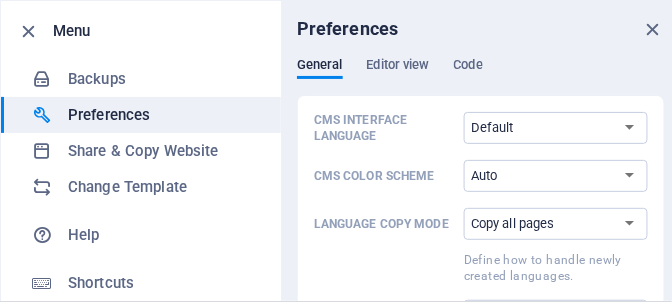 click on "Code" at bounding box center [468, 67] 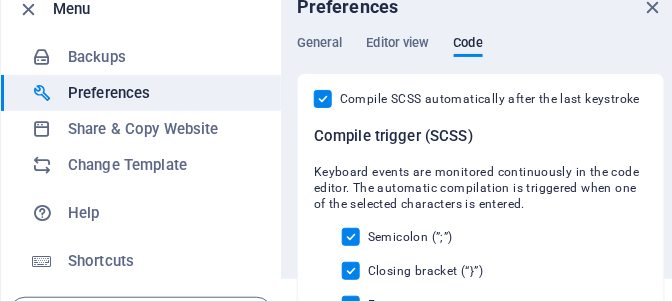 scroll, scrollTop: 0, scrollLeft: 0, axis: both 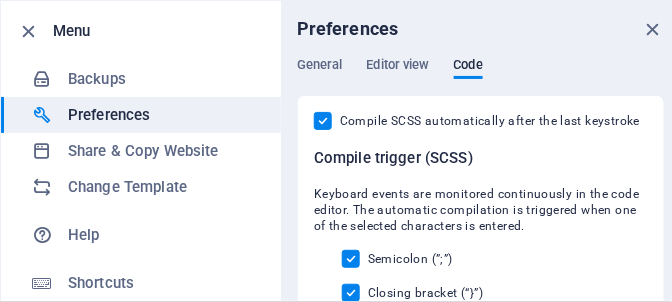 click on "Editor view" at bounding box center (398, 67) 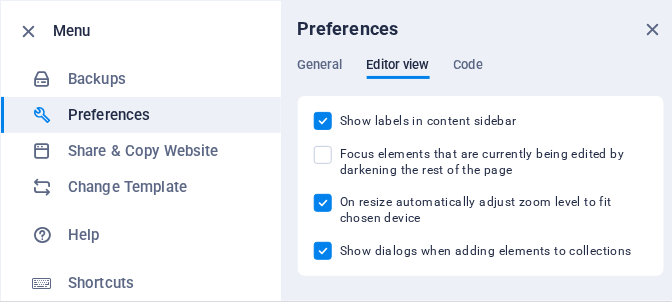 click on "General" at bounding box center [320, 67] 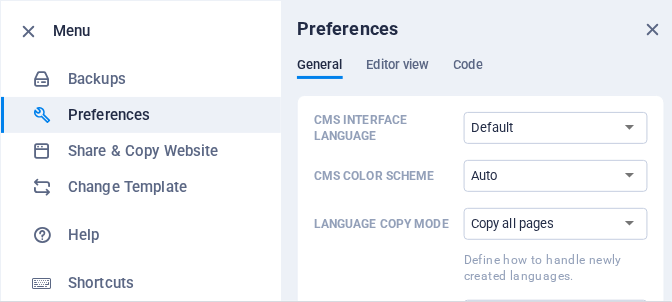 click on "Share & Copy Website" at bounding box center [160, 151] 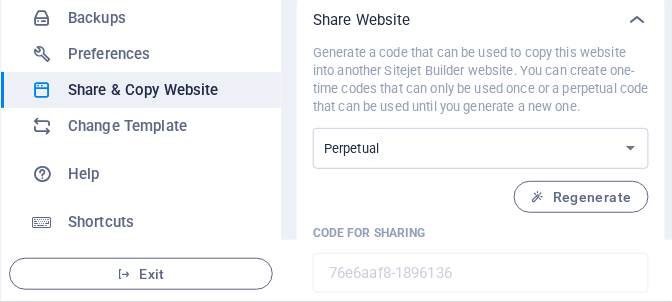 scroll, scrollTop: 0, scrollLeft: 0, axis: both 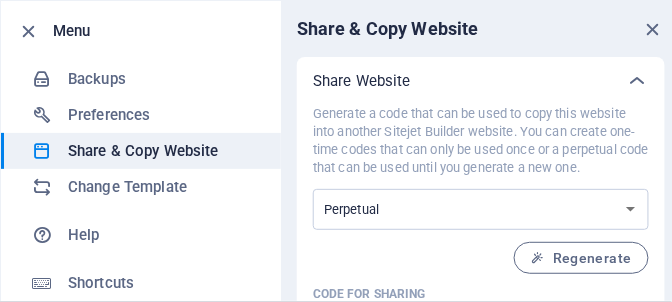 click on "Backups" at bounding box center (160, 79) 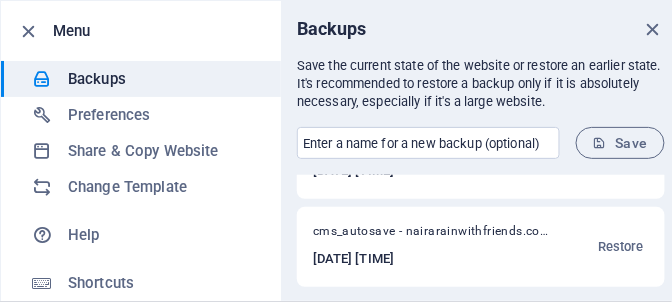 scroll, scrollTop: 0, scrollLeft: 0, axis: both 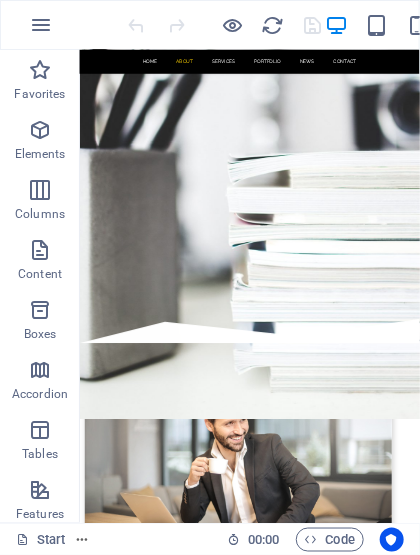 click on "Start" at bounding box center (41, 540) 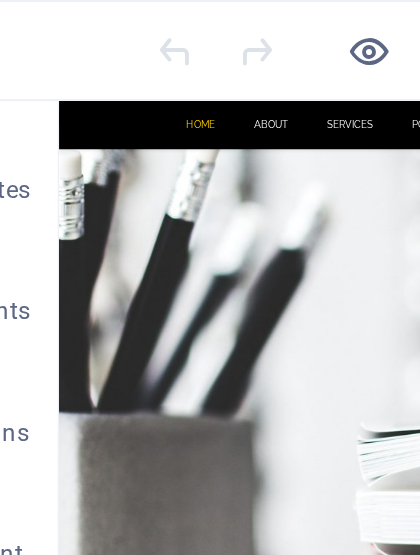 scroll, scrollTop: 501, scrollLeft: 0, axis: vertical 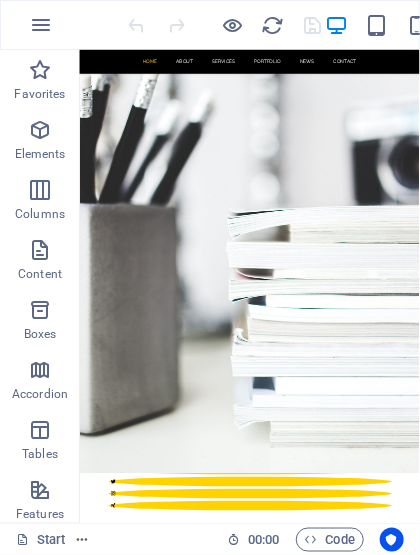 click on "Code" at bounding box center [330, 540] 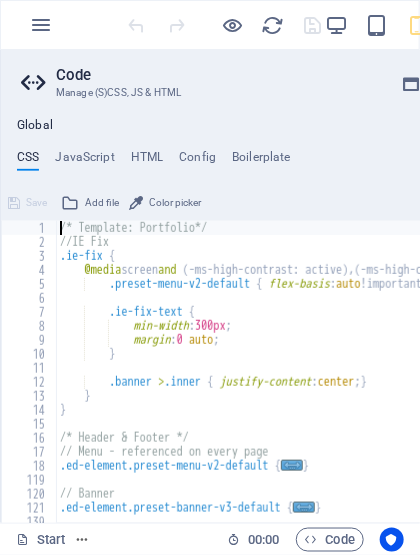 click on "HTML" at bounding box center (147, 161) 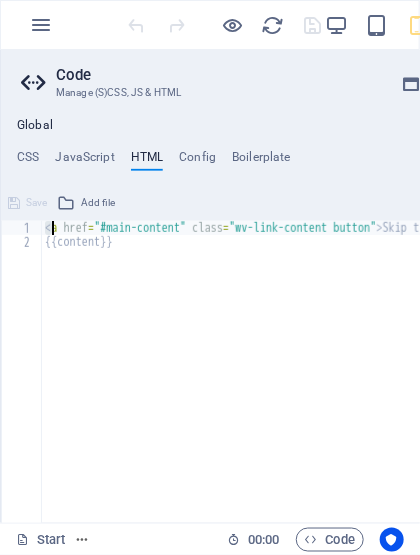 click on "< a   href = "#main-content"   class = "wv-link-content button" > Skip to main content </ a > {{content}}" at bounding box center [335, 385] 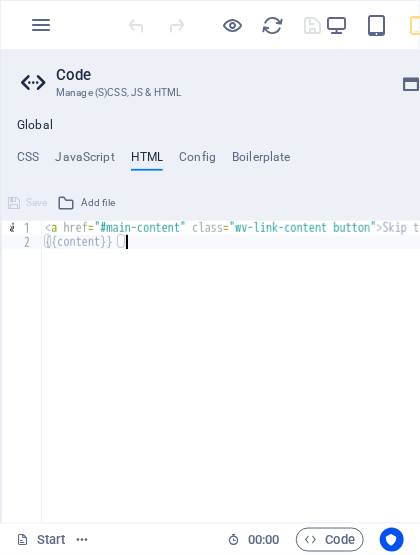 scroll, scrollTop: 0, scrollLeft: 5, axis: horizontal 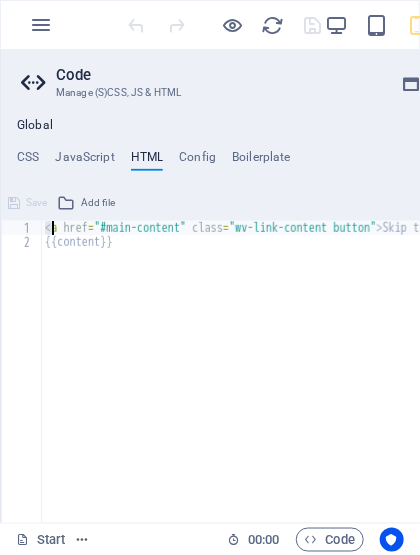 paste on "182606" 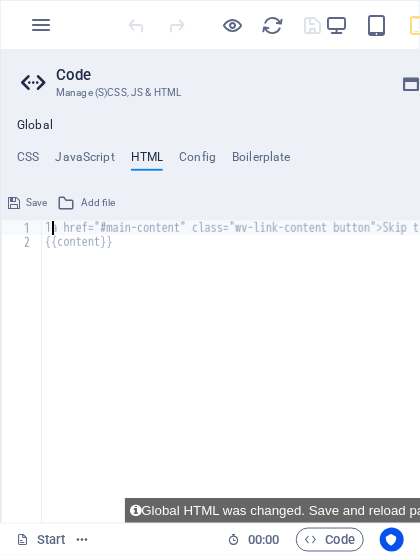 type on "a href="#main-content" class="wv-link-content button">Skip to main content</a>" 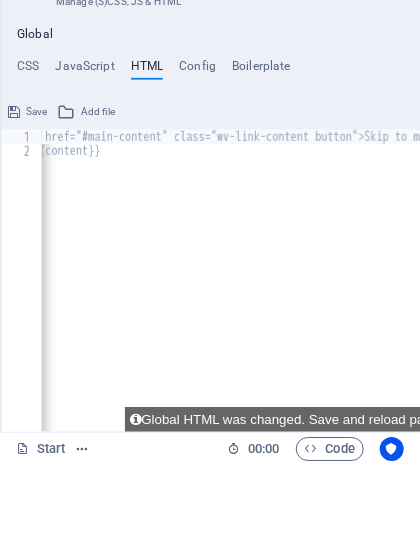 scroll, scrollTop: 0, scrollLeft: 11, axis: horizontal 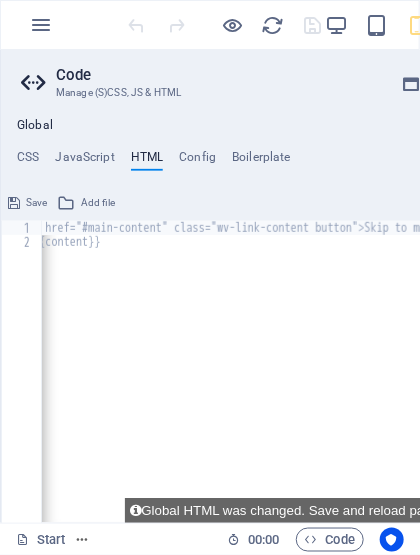 click on "JavaScript" at bounding box center [84, 161] 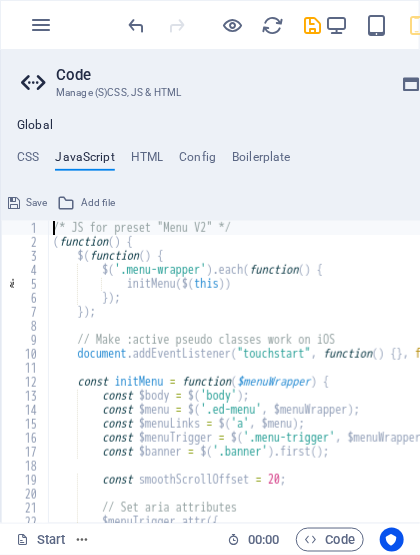 click on "HTML" at bounding box center [147, 161] 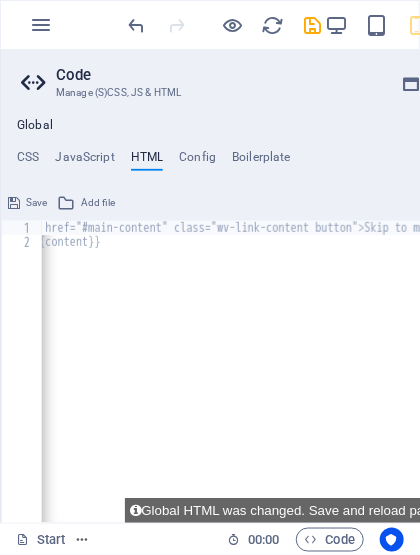 type 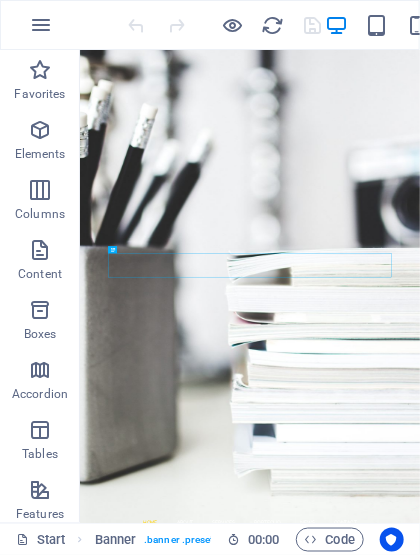scroll, scrollTop: 0, scrollLeft: 0, axis: both 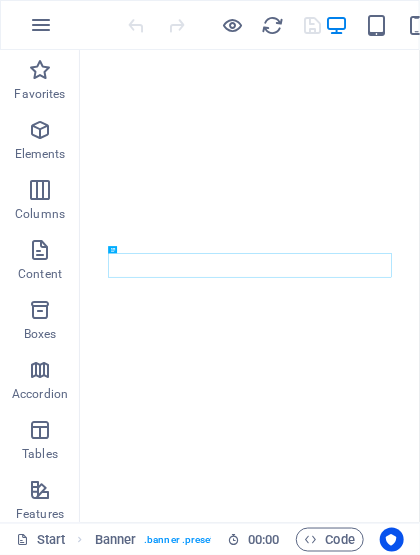 click at bounding box center [40, 130] 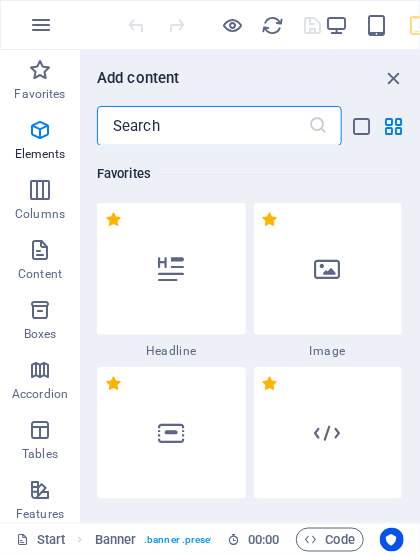 scroll, scrollTop: 541, scrollLeft: 0, axis: vertical 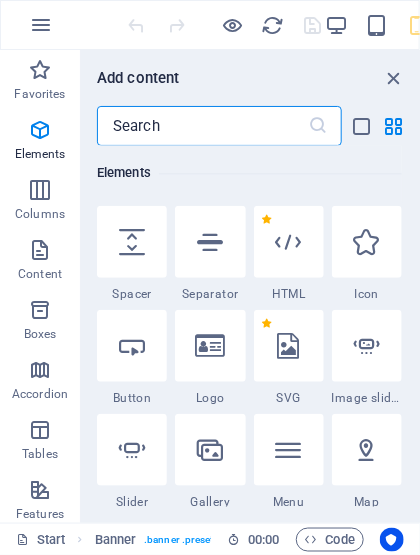 click at bounding box center (289, 242) 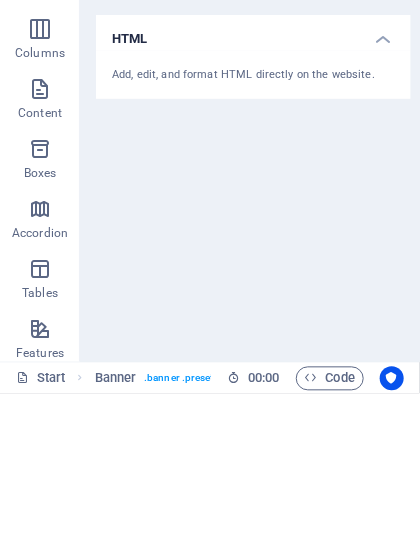 scroll, scrollTop: 0, scrollLeft: 16, axis: horizontal 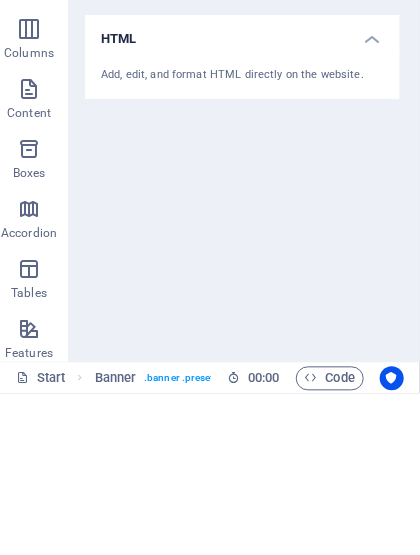 click on "Add, edit, and format HTML directly on the website." at bounding box center (242, 236) 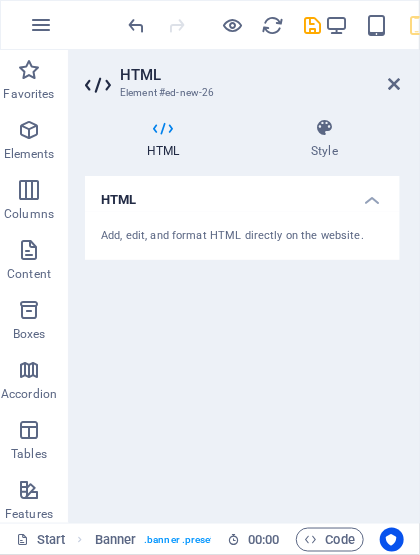 click on "Add, edit, and format HTML directly on the website." at bounding box center (242, 236) 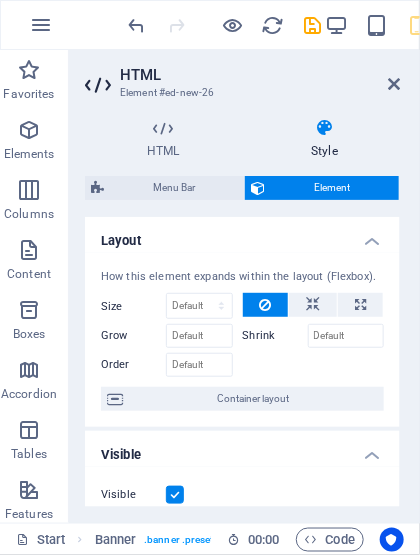 click on "HTML" at bounding box center [167, 139] 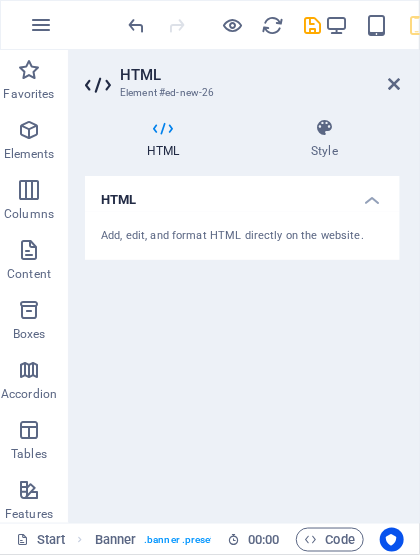 click on "HTML Add, edit, and format HTML directly on the website." at bounding box center [242, 341] 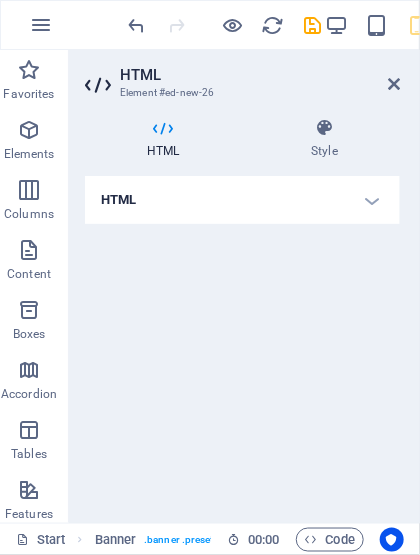 click on "HTML" at bounding box center (242, 200) 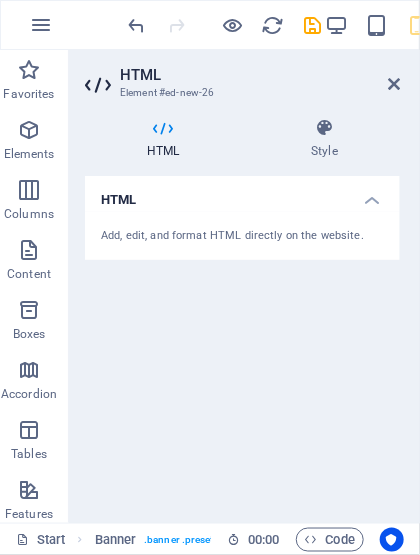 click on "HTML" at bounding box center (242, 194) 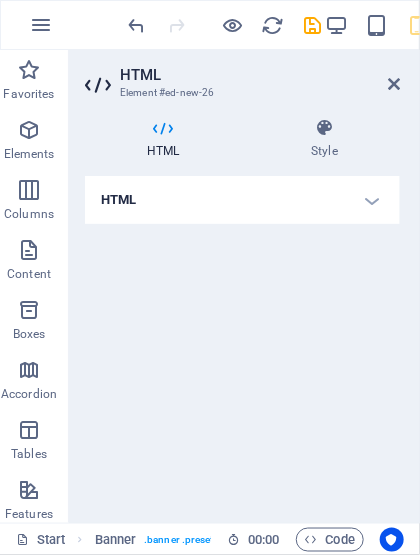 click on "HTML" at bounding box center [242, 200] 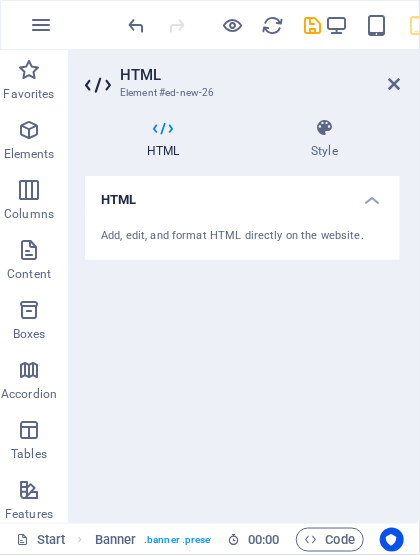 click on "HTML Add, edit, and format HTML directly on the website." at bounding box center [242, 341] 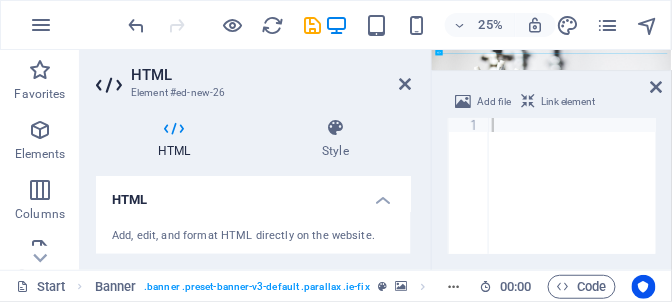 scroll, scrollTop: 0, scrollLeft: 0, axis: both 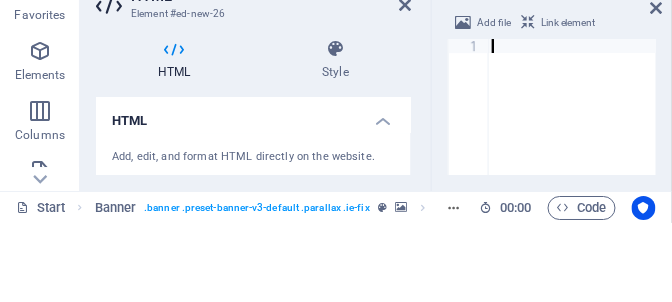 click at bounding box center (174, 128) 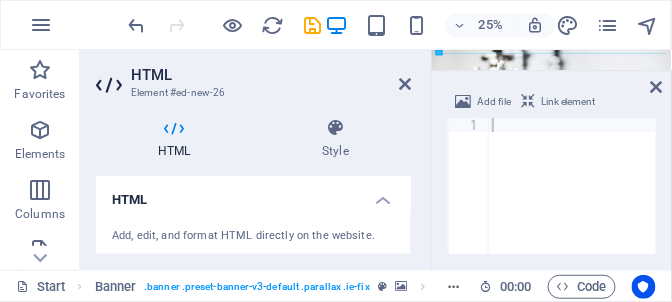 click at bounding box center (335, 128) 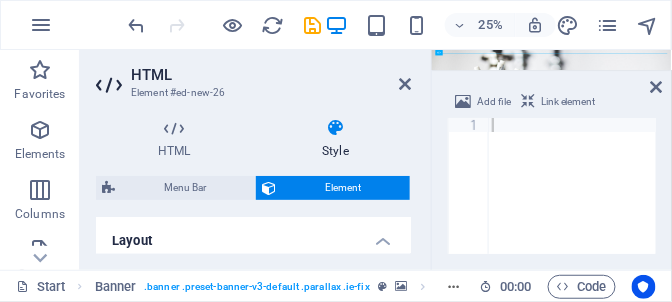 click on "HTML" at bounding box center [178, 139] 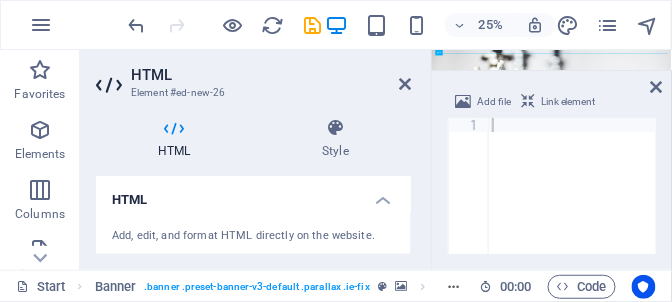 click on "Link element" at bounding box center (568, 102) 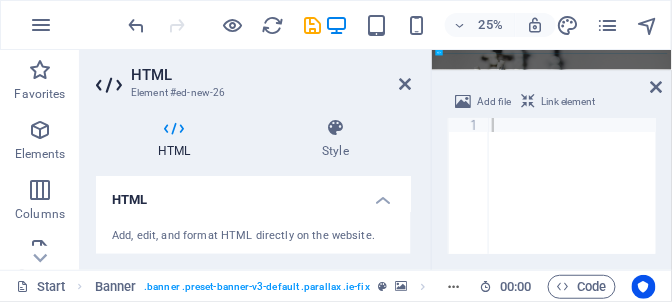 click on "Add file" at bounding box center [494, 102] 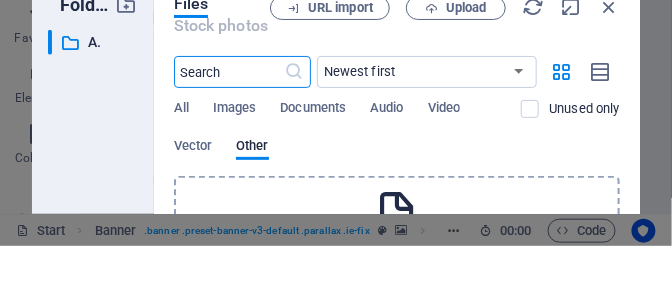 scroll, scrollTop: 46, scrollLeft: 0, axis: vertical 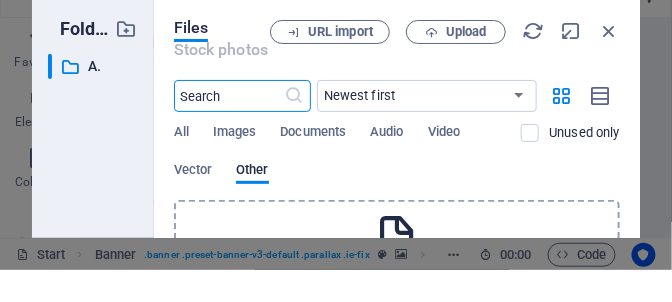 click at bounding box center (533, 63) 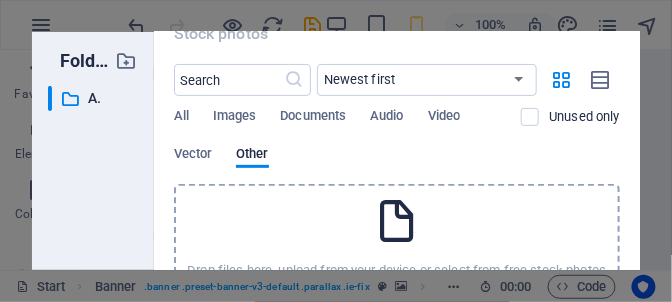 scroll, scrollTop: 63, scrollLeft: 0, axis: vertical 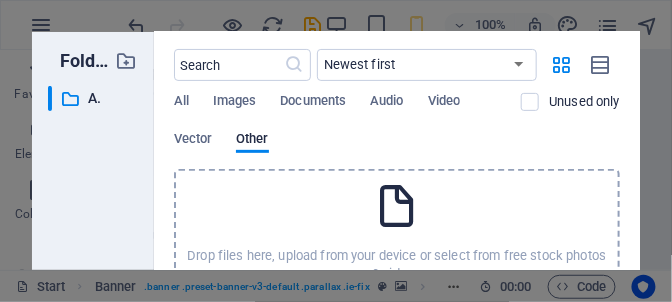 click on "Newest first Oldest first Name (A-Z) Name (Z-A) Size (0-9) Size (9-0) Resolution (0-9) Resolution (9-0)" at bounding box center [427, 65] 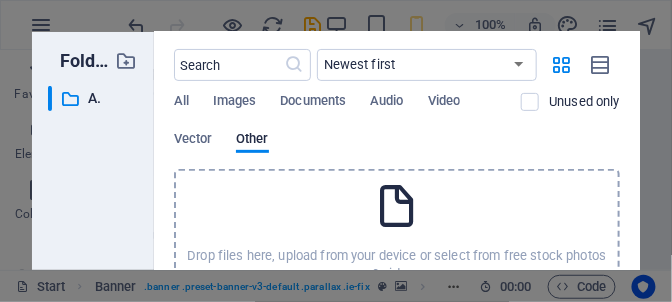 click on "Newest first Oldest first Name (A-Z) Name (Z-A) Size (0-9) Size (9-0) Resolution (0-9) Resolution (9-0)" at bounding box center (427, 65) 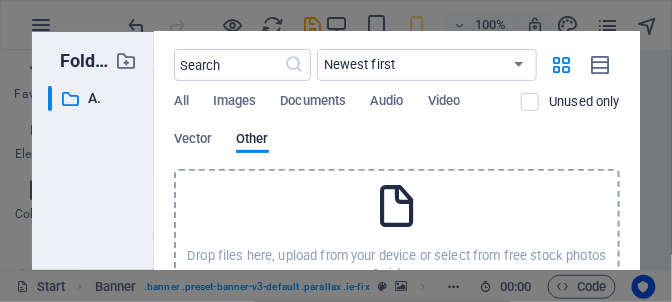 click on "All" at bounding box center (181, 103) 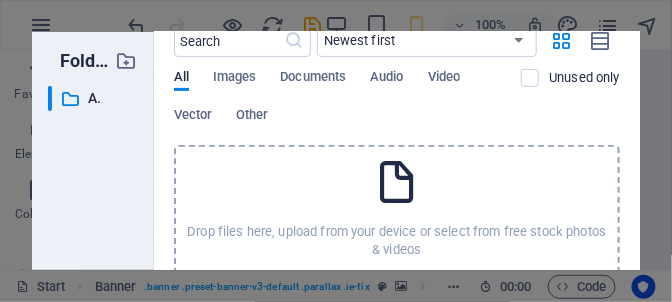 scroll, scrollTop: 0, scrollLeft: 0, axis: both 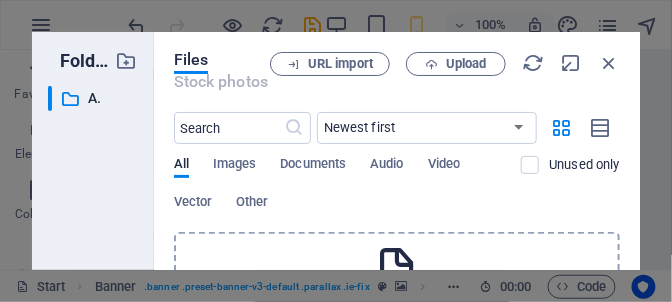 click at bounding box center (609, 63) 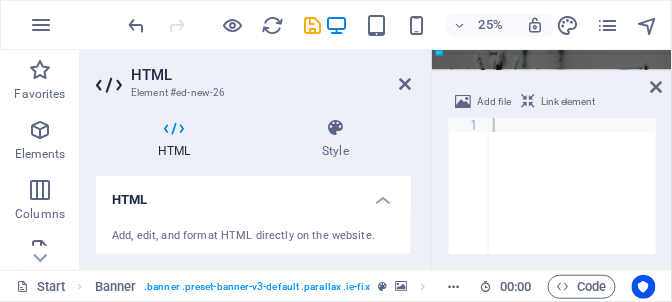 scroll, scrollTop: 0, scrollLeft: 0, axis: both 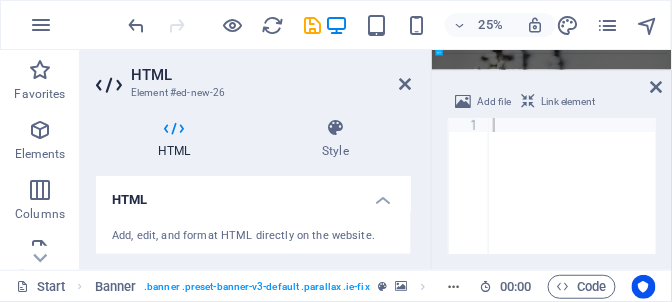 click on "HTML" at bounding box center [271, 75] 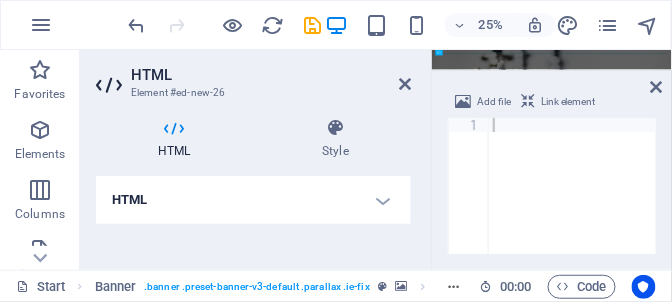 click on "Link element" at bounding box center [568, 102] 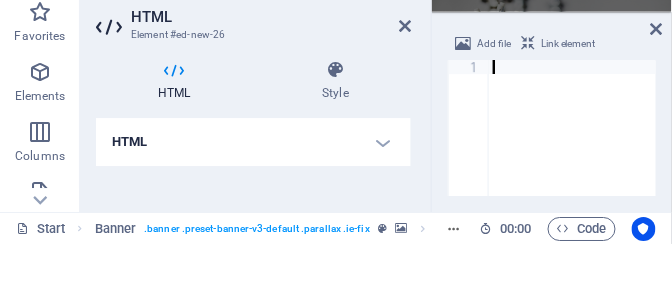 click at bounding box center [174, 128] 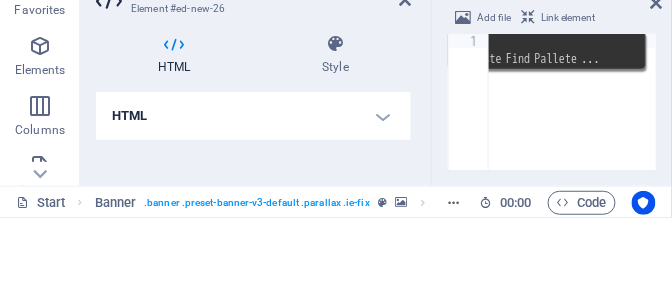 click on "1" at bounding box center (469, 500118) 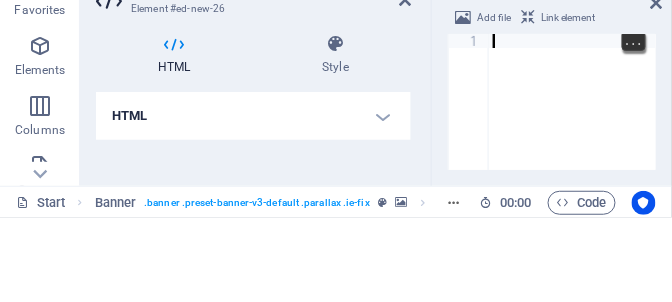 paste on "</div>" 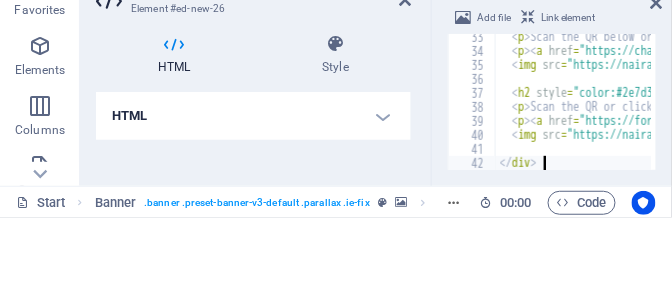 scroll, scrollTop: 451, scrollLeft: 0, axis: vertical 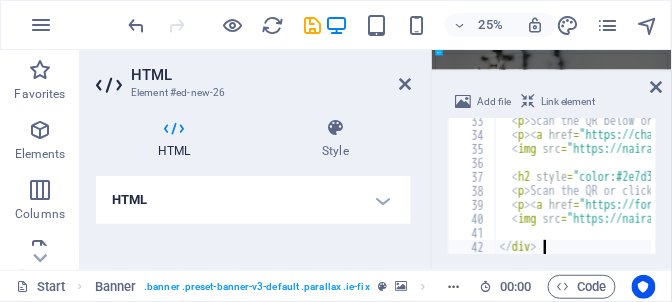 click at bounding box center (644, 287) 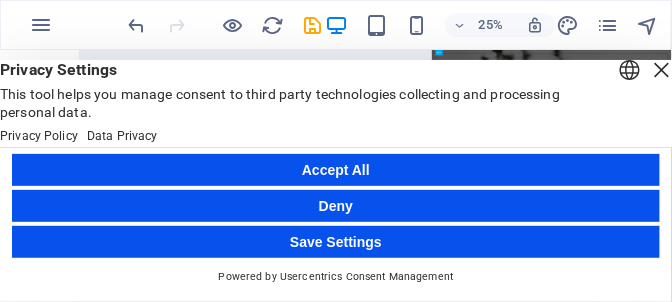 click on "Accept All" at bounding box center (336, 170) 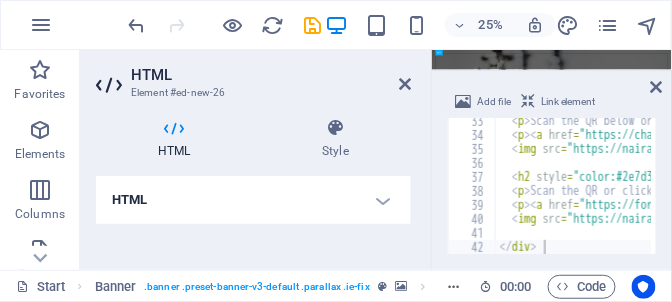 click at bounding box center (644, 287) 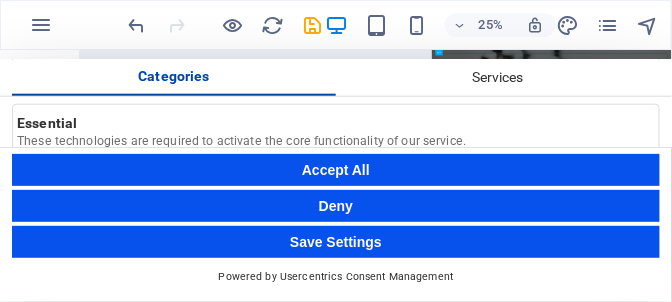 scroll, scrollTop: 343, scrollLeft: 0, axis: vertical 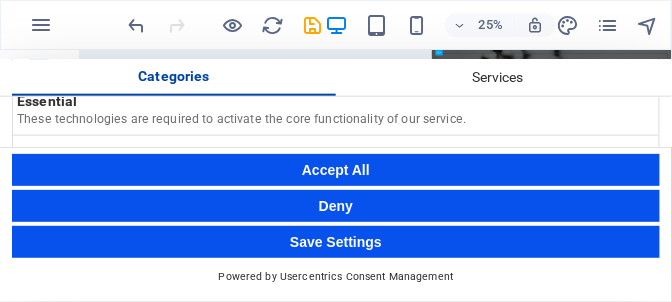 click on "Save Settings" at bounding box center (336, 242) 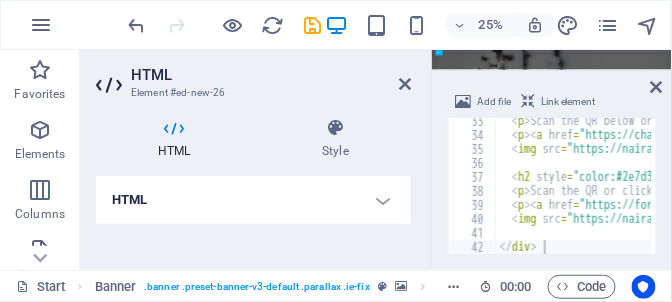 click at bounding box center [644, 287] 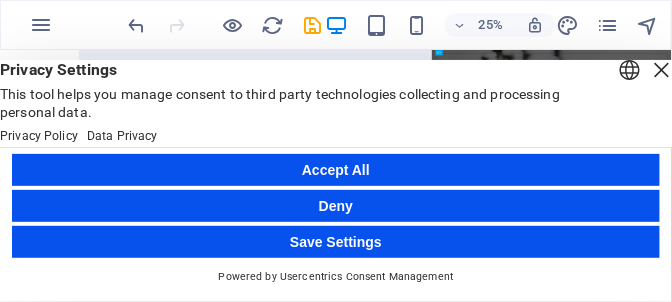 click at bounding box center (662, 70) 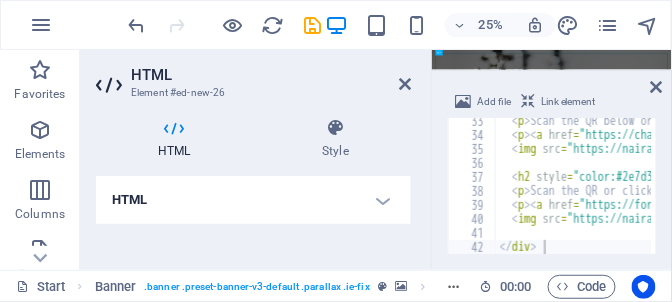 click at bounding box center [644, 287] 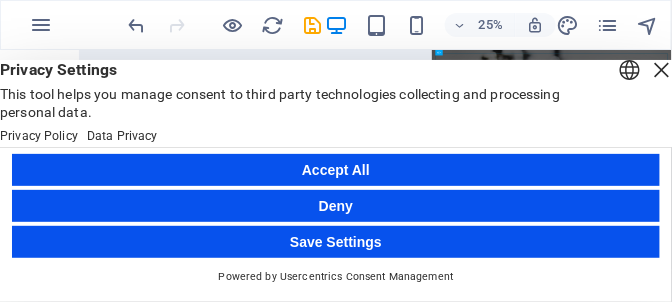 click at bounding box center (662, 70) 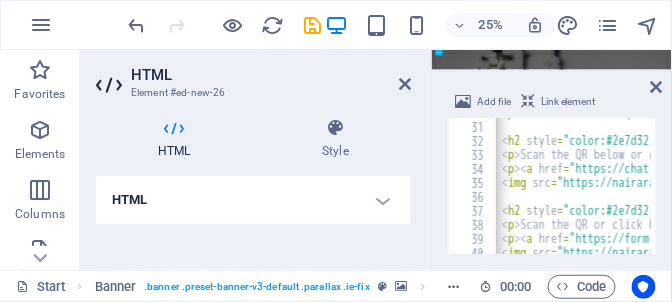 scroll, scrollTop: 413, scrollLeft: 0, axis: vertical 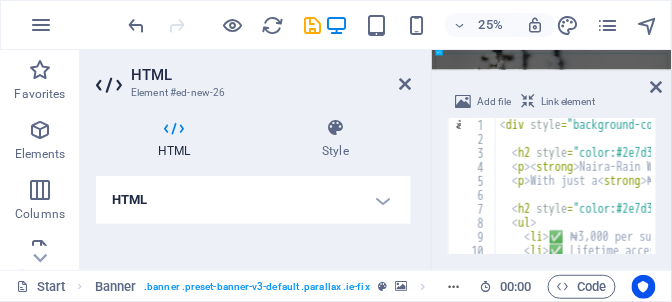 click on "HTML" at bounding box center [253, 200] 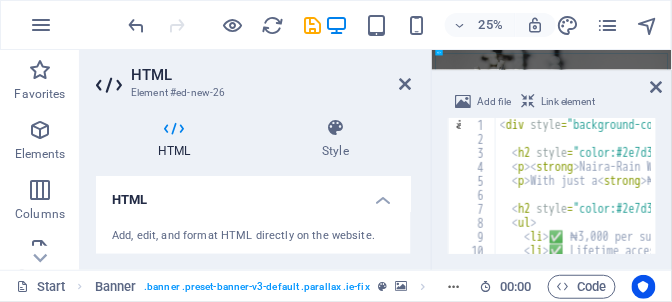 click on "HTML" at bounding box center (253, 194) 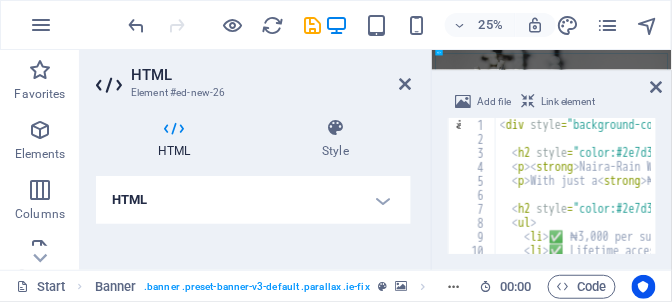 click at bounding box center [233, 25] 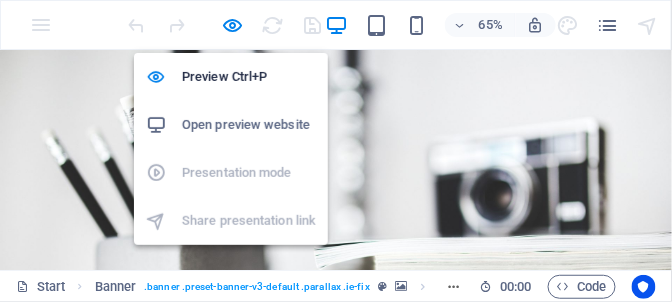click on "💸 What is Naira-Rain With Friends Referrals Commission Paid Business?" at bounding box center [517, 863] 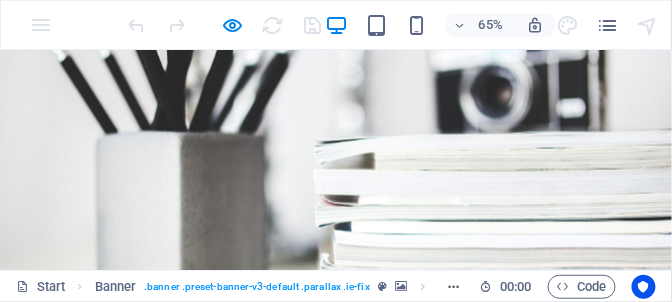 scroll, scrollTop: 125, scrollLeft: 0, axis: vertical 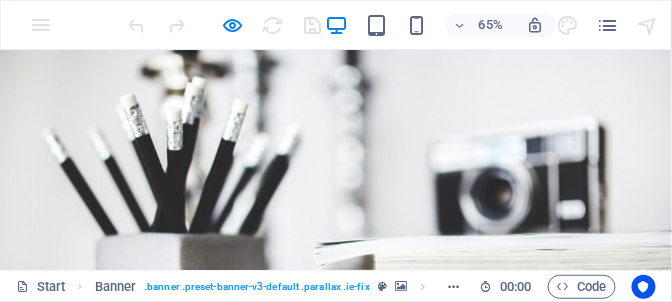 click at bounding box center [233, 25] 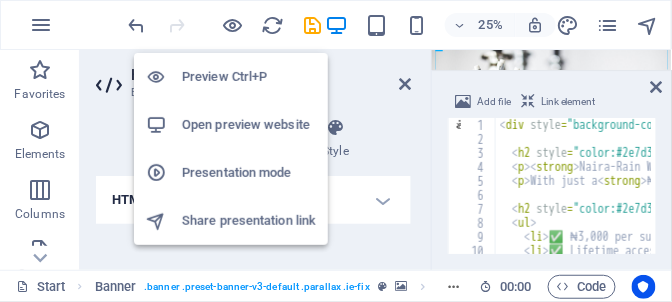 click at bounding box center [313, 25] 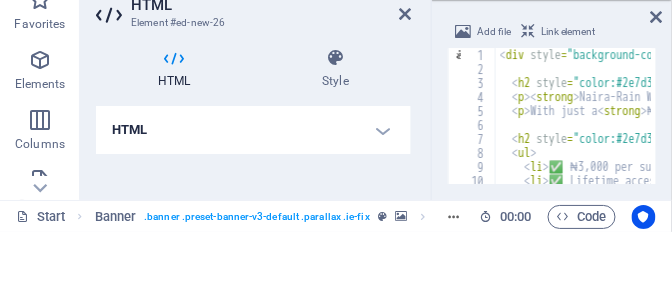 scroll, scrollTop: 0, scrollLeft: 29, axis: horizontal 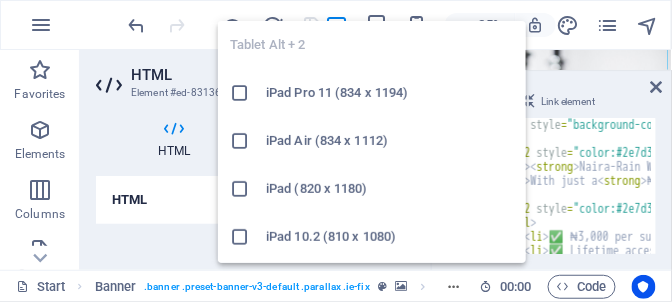 click on "HTML" at bounding box center (178, 139) 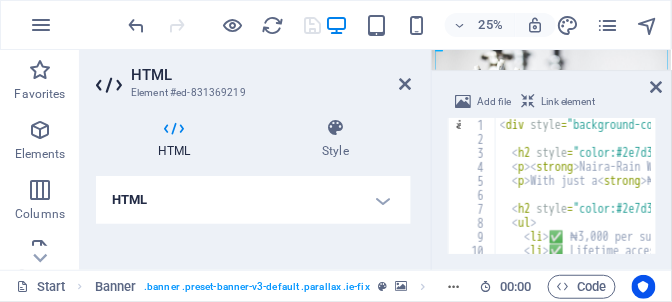 click at bounding box center [41, 25] 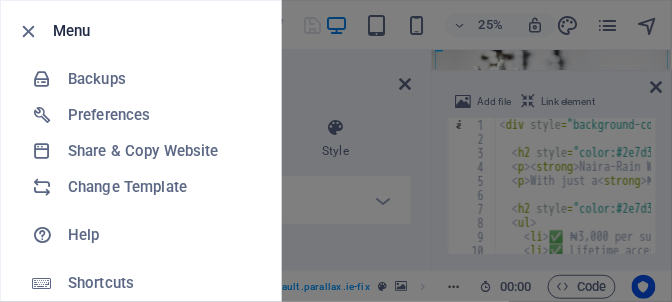 click on "Menu" at bounding box center (159, 31) 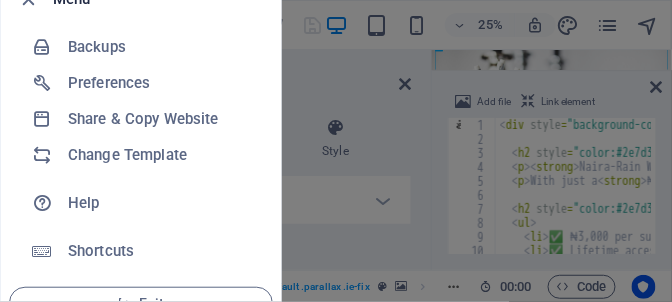 scroll, scrollTop: 0, scrollLeft: 0, axis: both 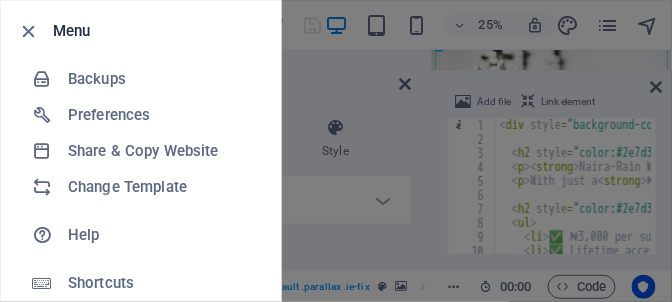click on "Backups" at bounding box center [160, 79] 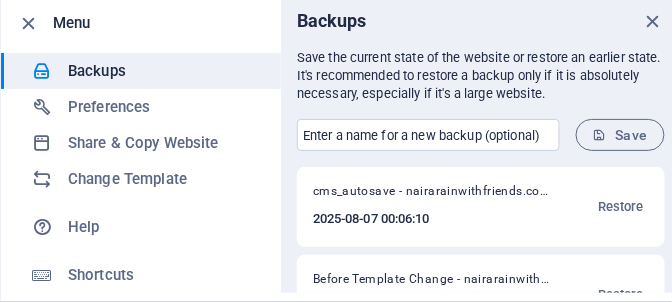scroll, scrollTop: 0, scrollLeft: 0, axis: both 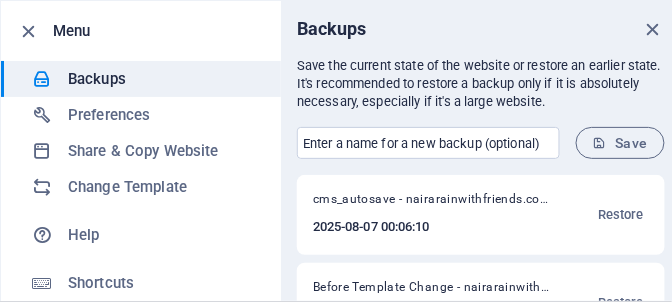 click at bounding box center (428, 143) 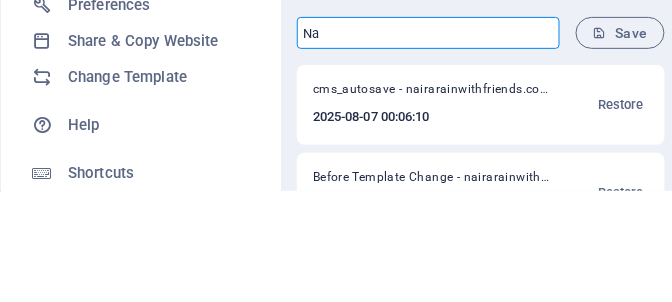 type on "Naira Rain With Friends" 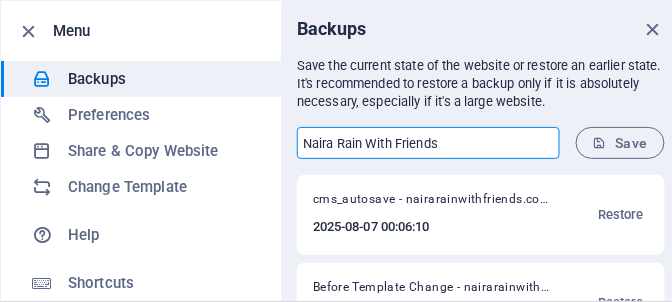 click on "Save" at bounding box center (620, 143) 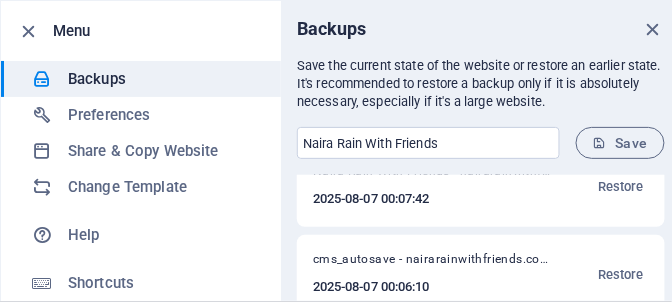 scroll, scrollTop: 0, scrollLeft: 0, axis: both 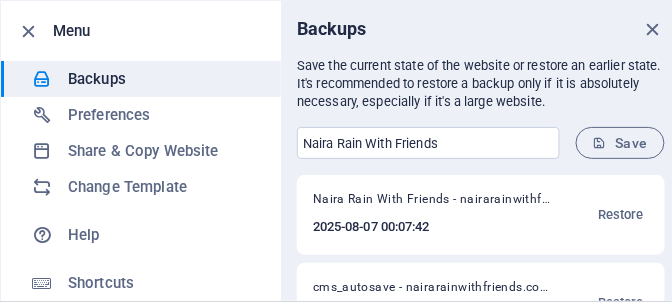 click at bounding box center (29, 31) 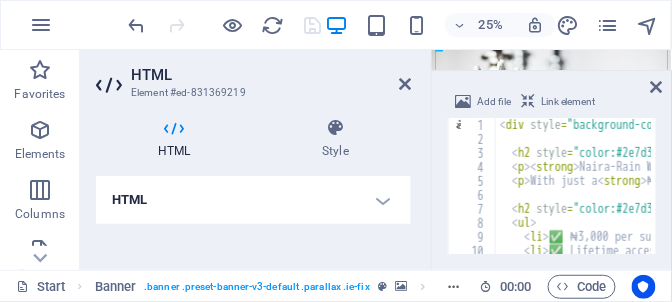 click at bounding box center (41, 25) 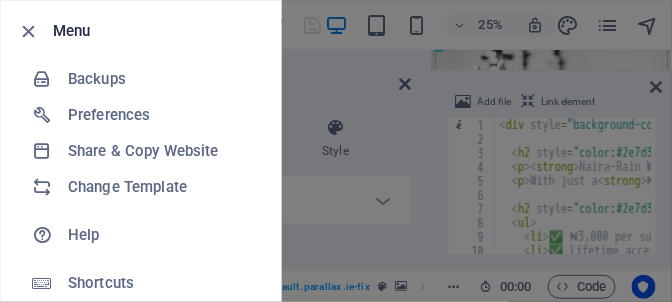 click on "Menu" at bounding box center [159, 31] 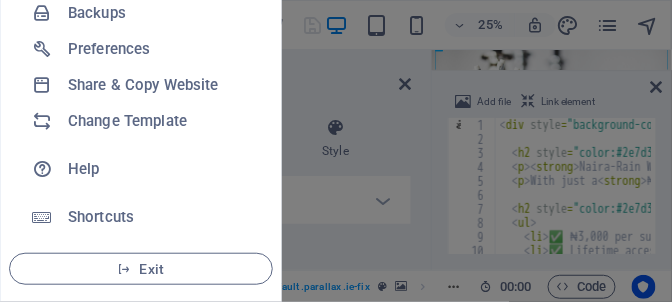 scroll, scrollTop: 65, scrollLeft: 0, axis: vertical 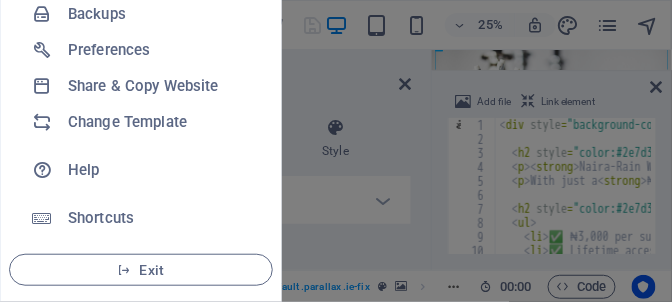 click on "Shortcuts" at bounding box center (160, 218) 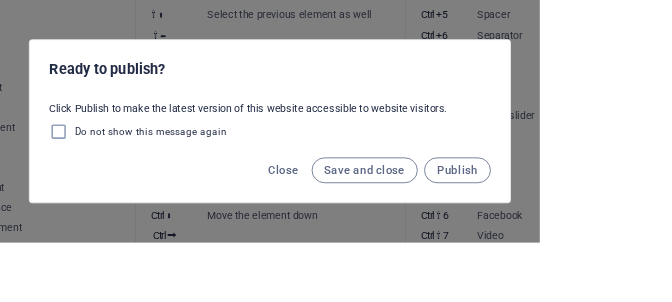 click on "Publish" at bounding box center (569, 212) 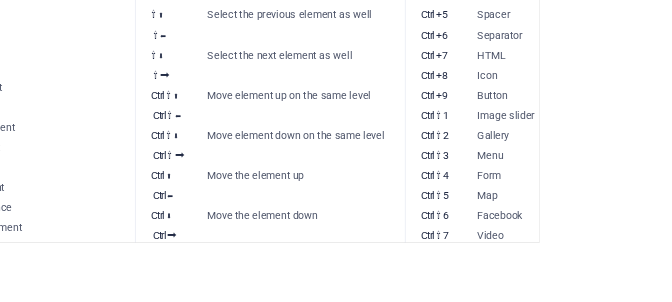 scroll, scrollTop: 0, scrollLeft: 29, axis: horizontal 